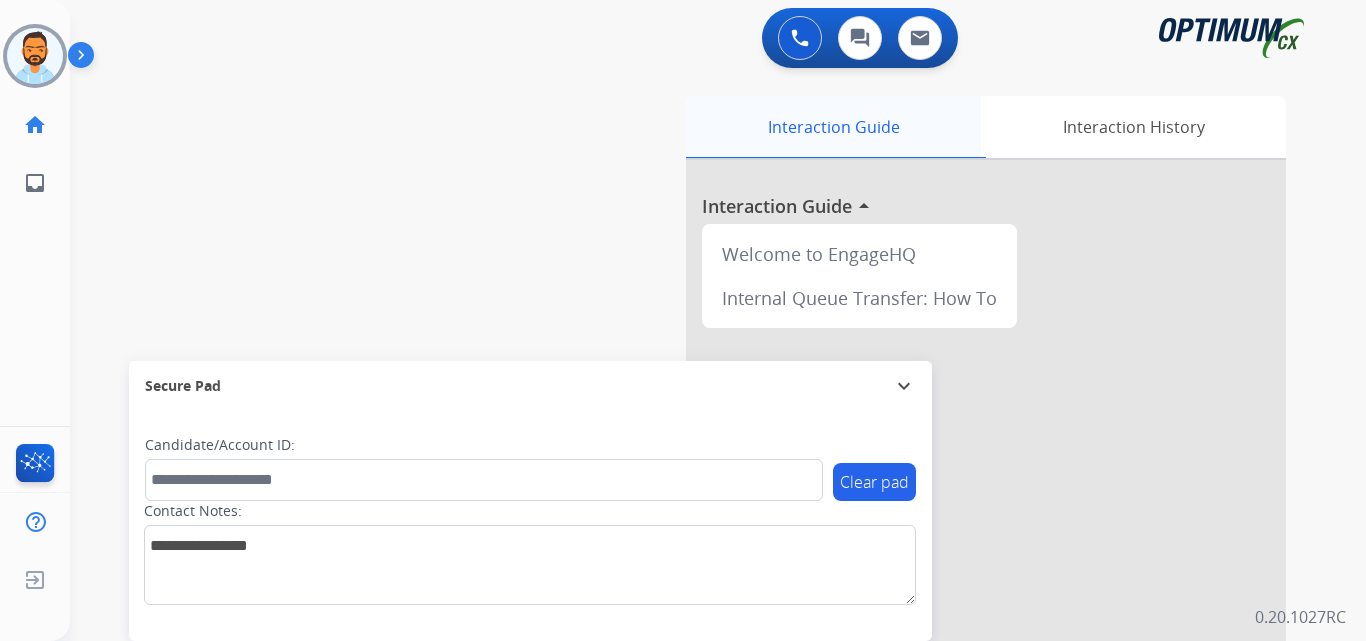 scroll, scrollTop: 0, scrollLeft: 0, axis: both 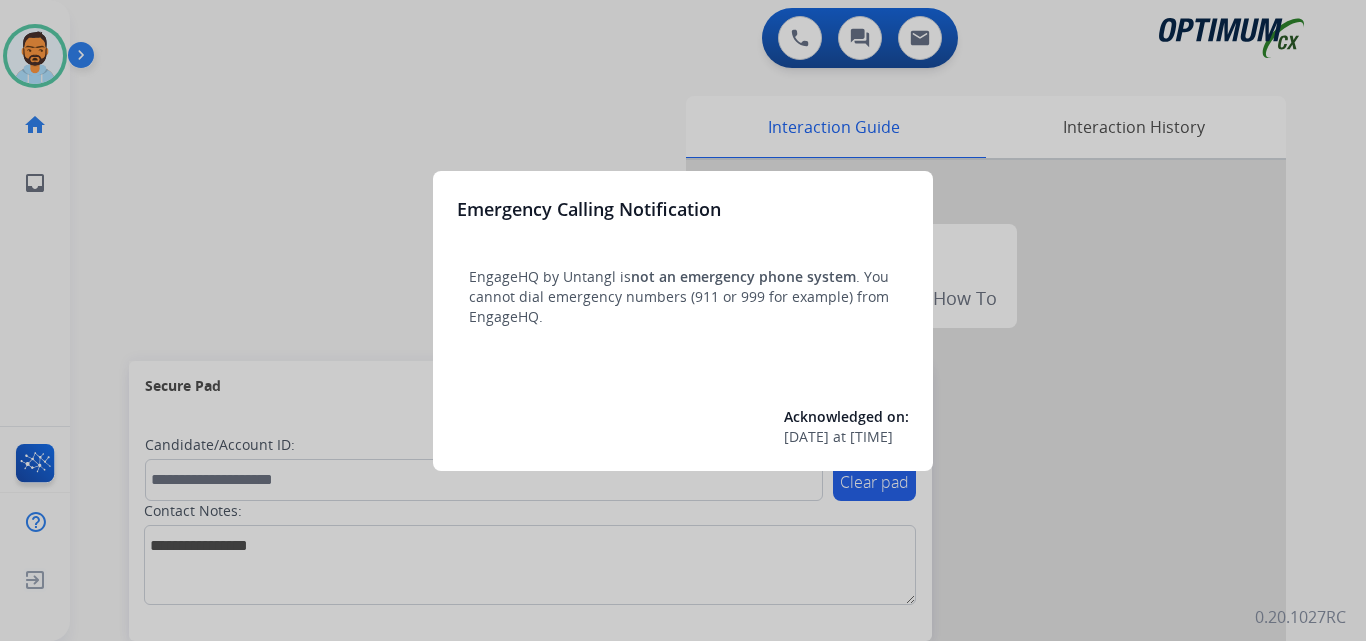 click at bounding box center (683, 320) 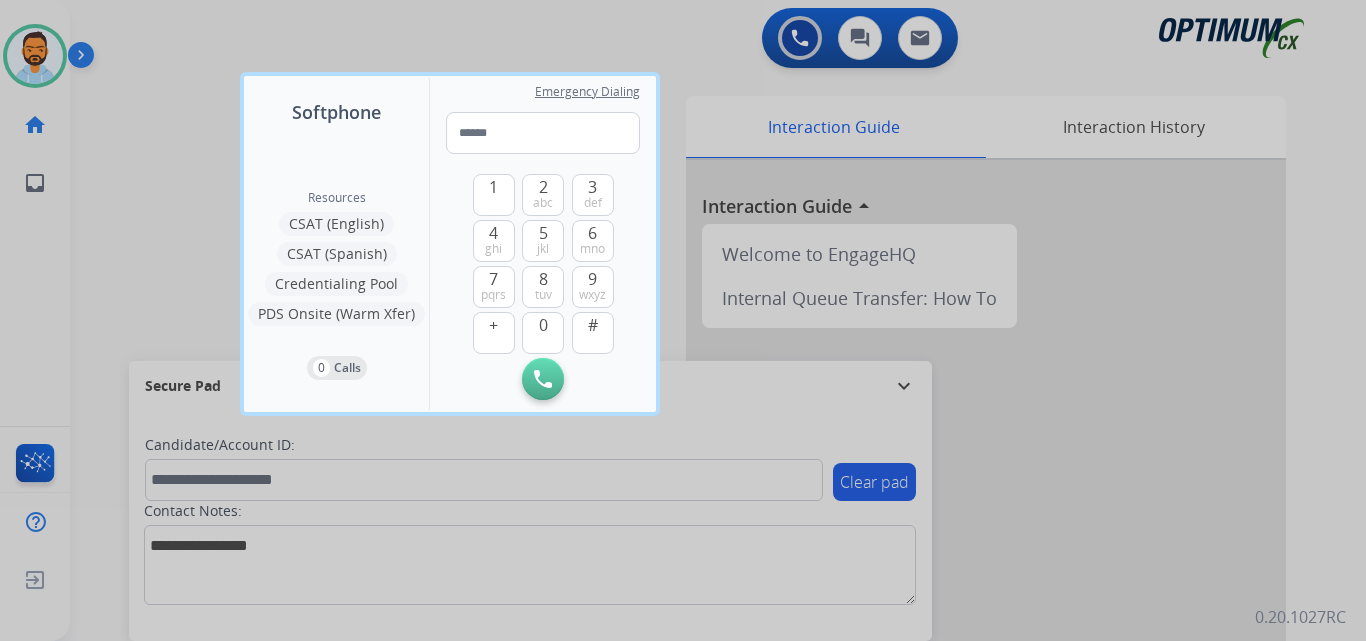click at bounding box center (683, 320) 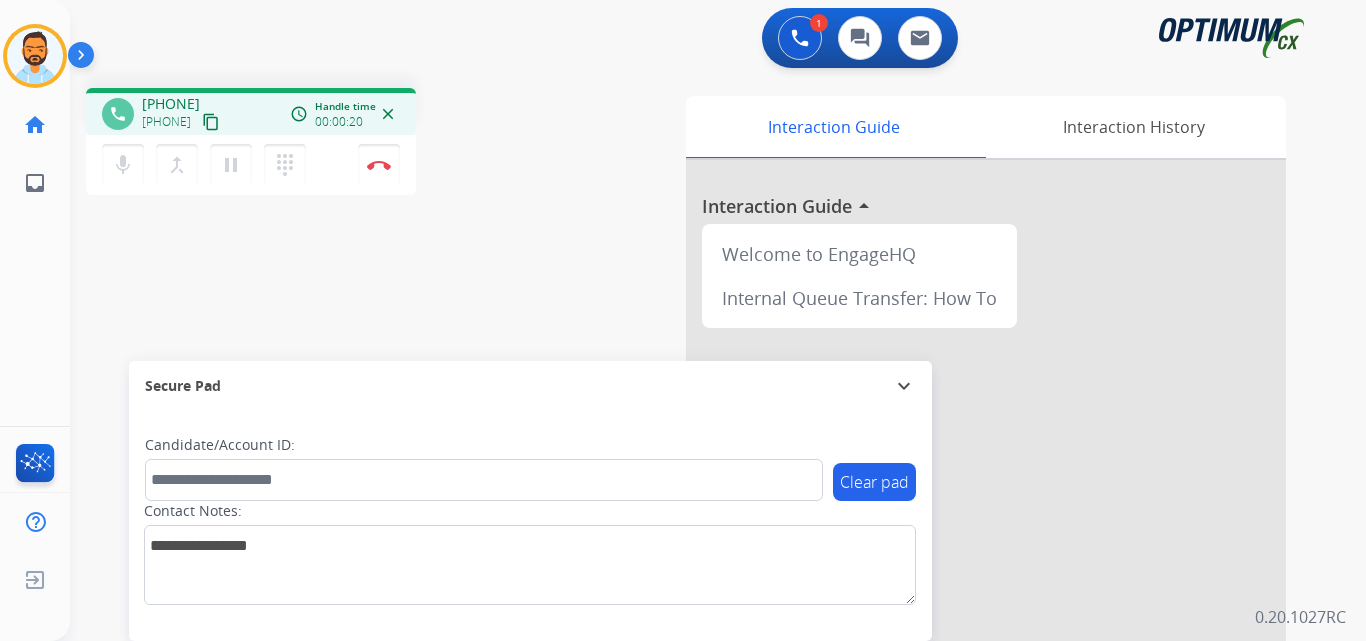 click on "content_copy" at bounding box center (211, 122) 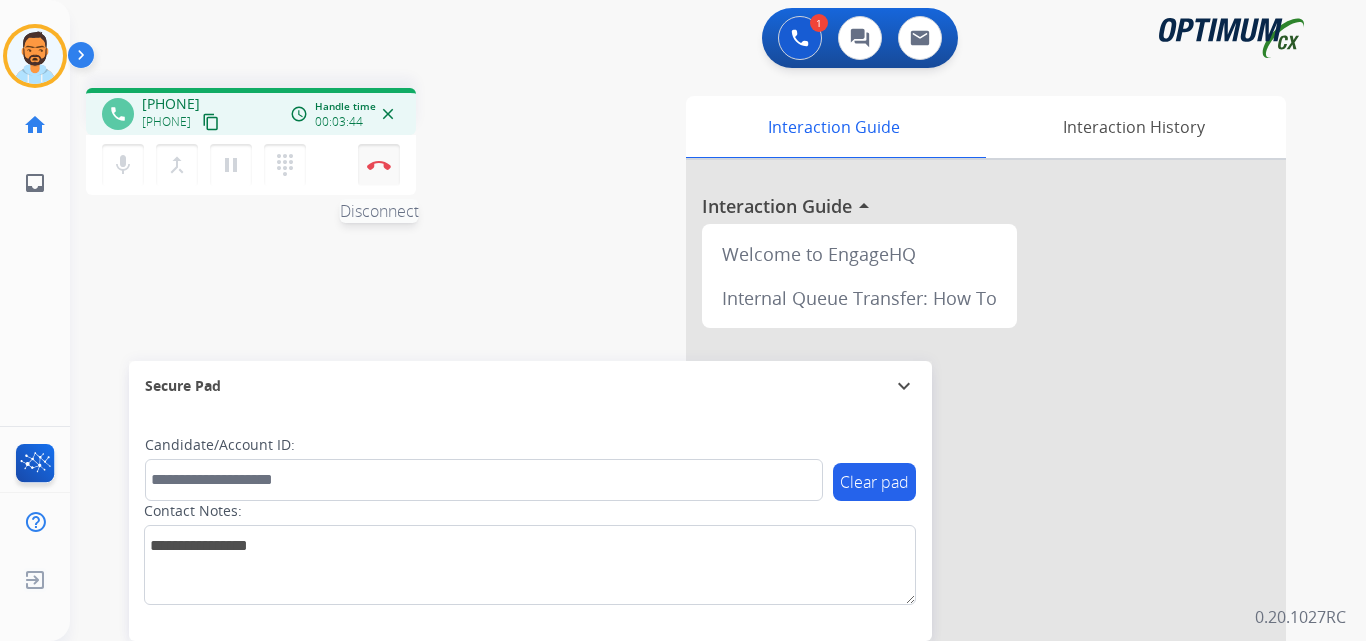 click on "Disconnect" at bounding box center [379, 165] 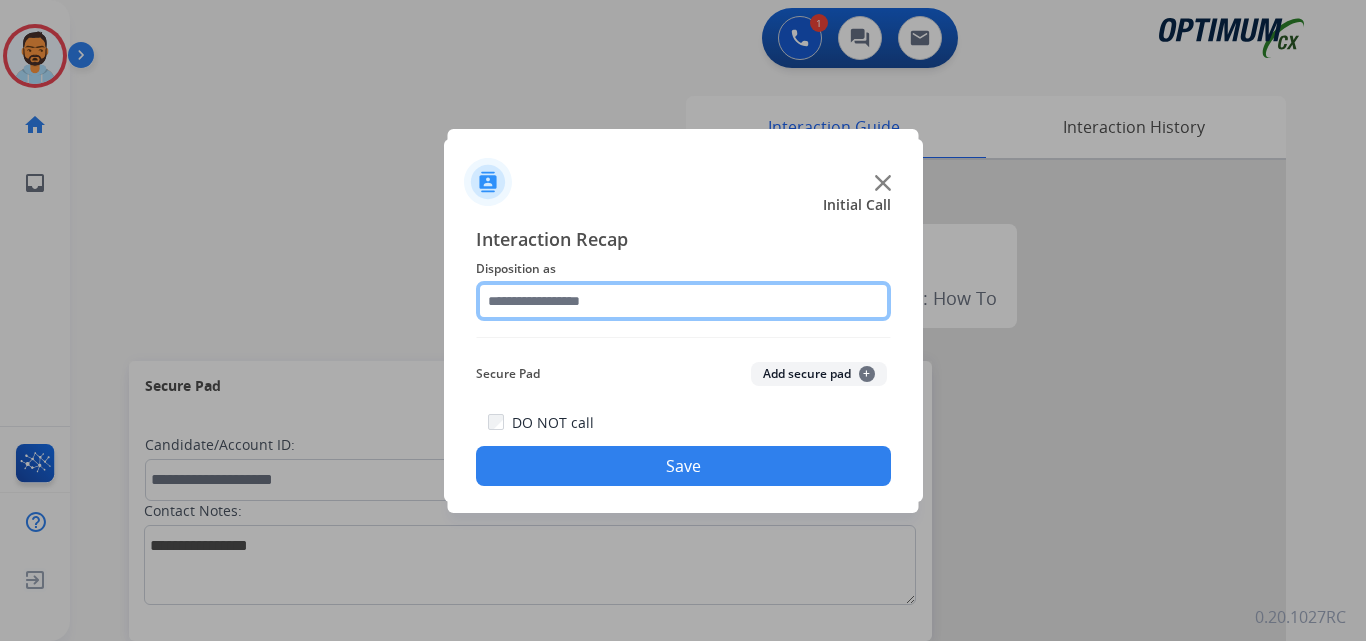 click 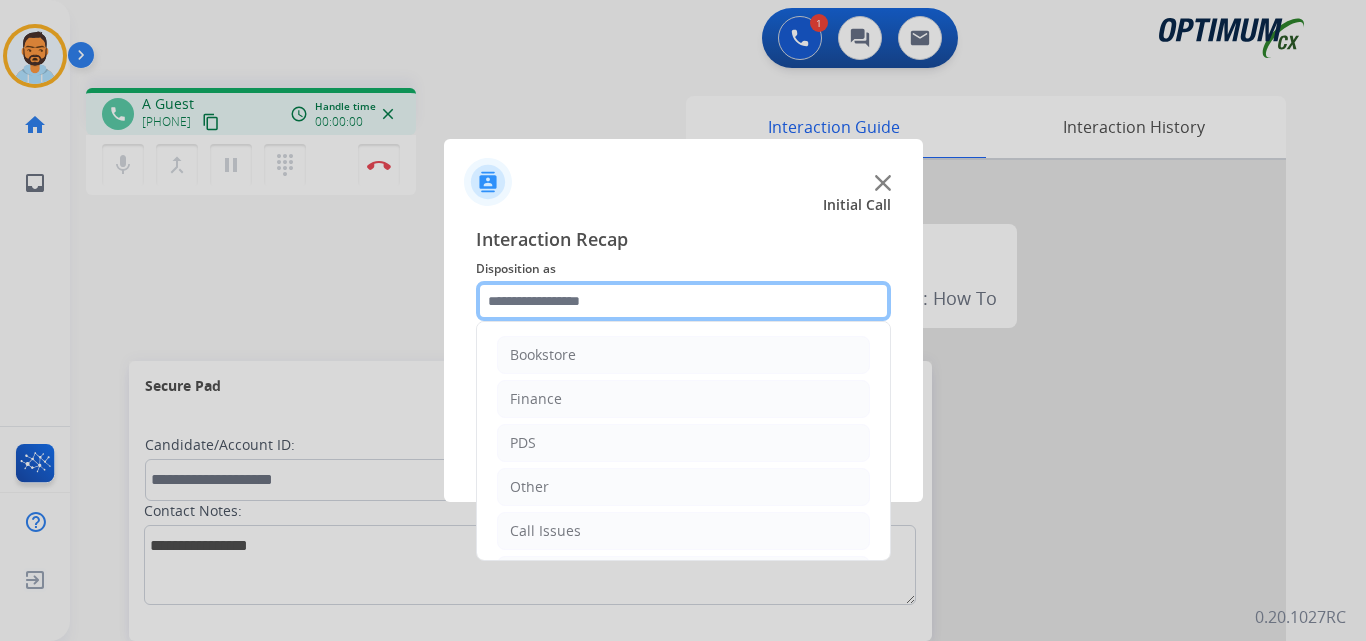 scroll, scrollTop: 136, scrollLeft: 0, axis: vertical 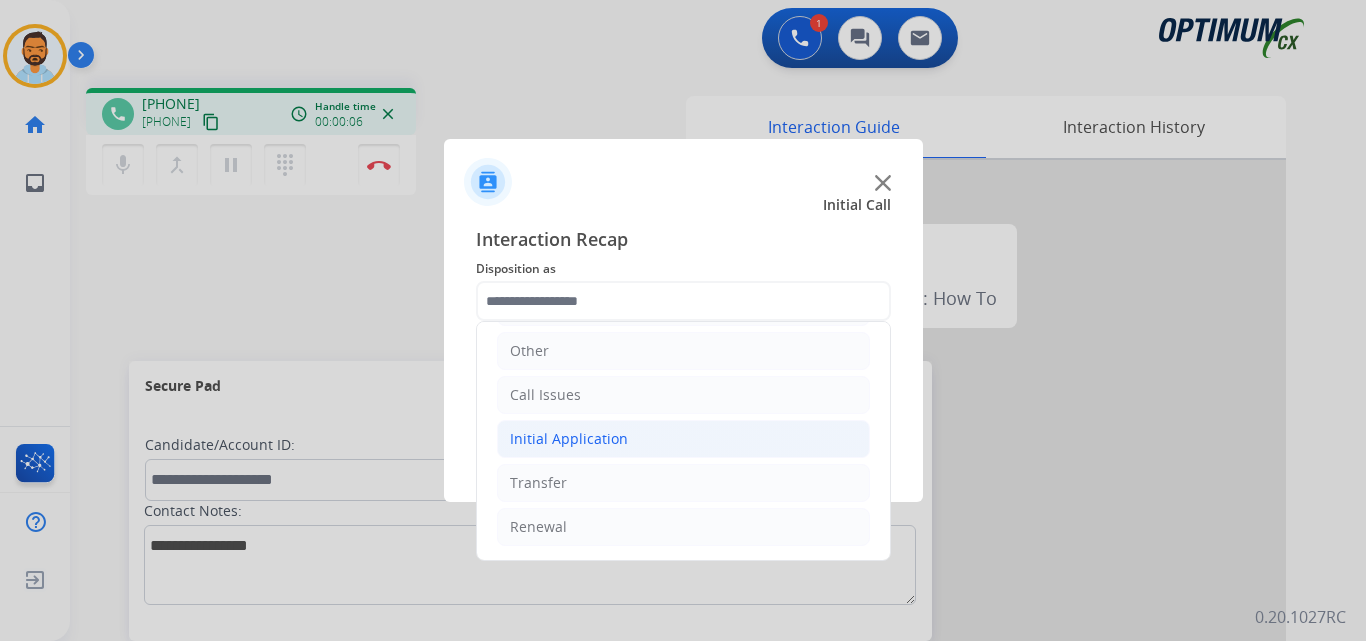 click on "Initial Application" 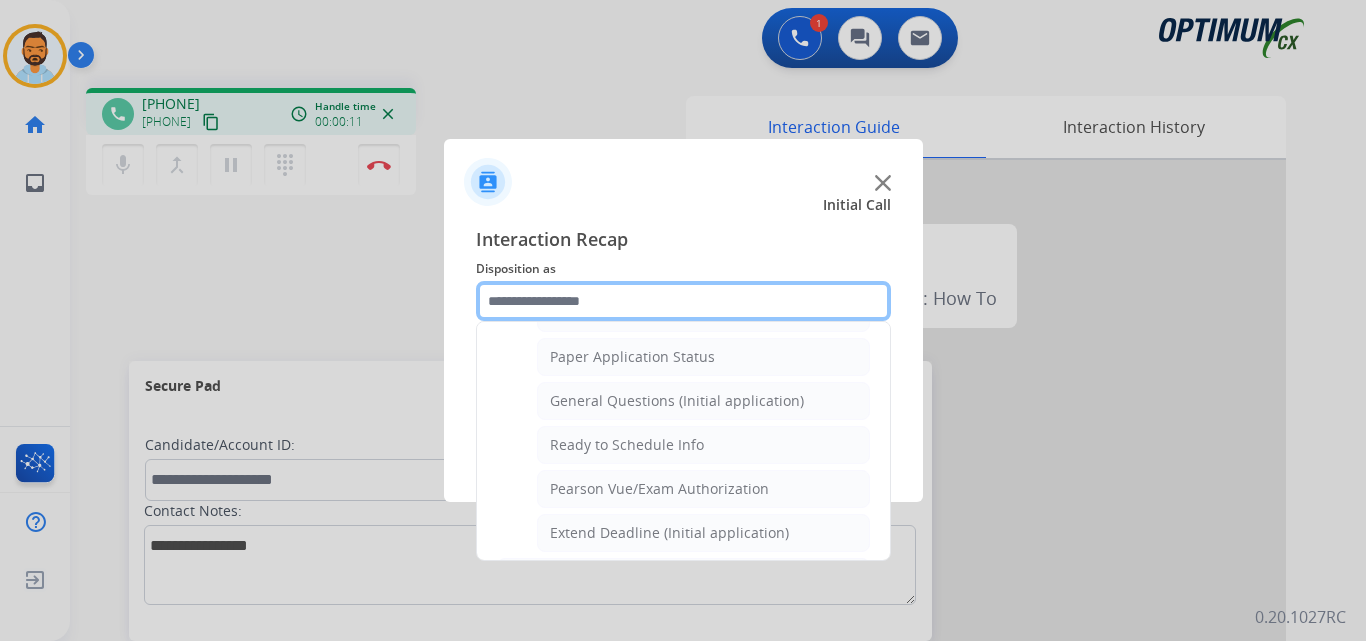 scroll, scrollTop: 1116, scrollLeft: 0, axis: vertical 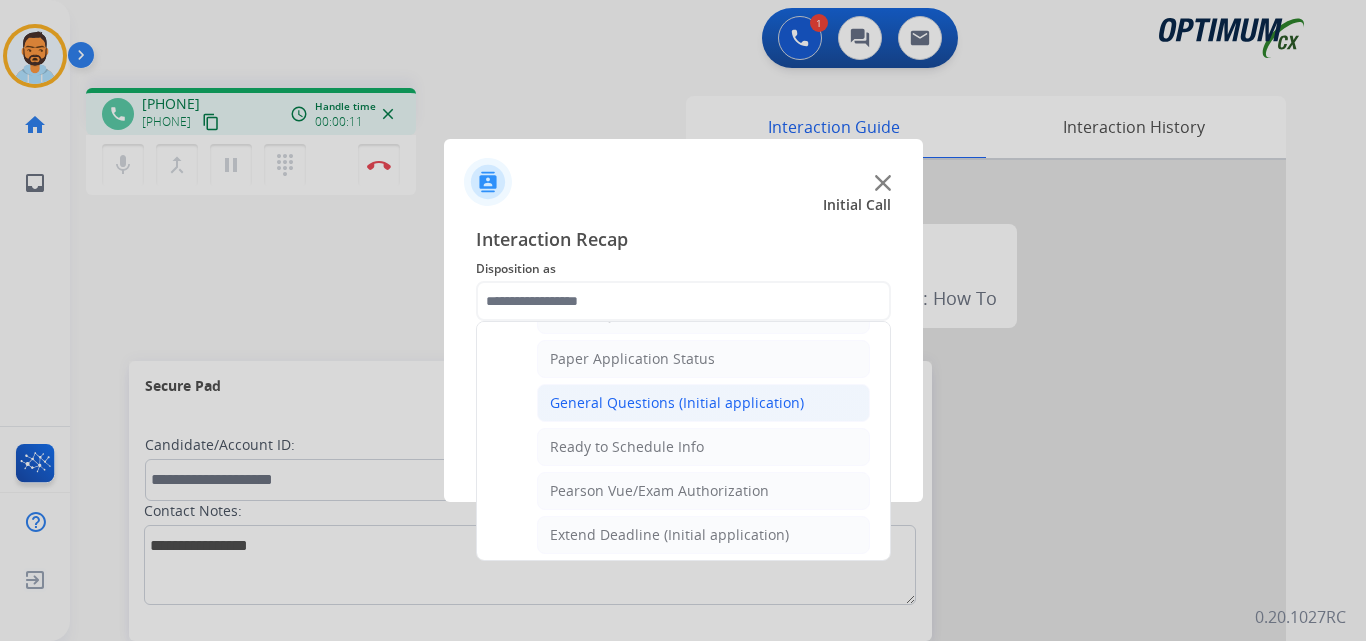 click on "General Questions (Initial application)" 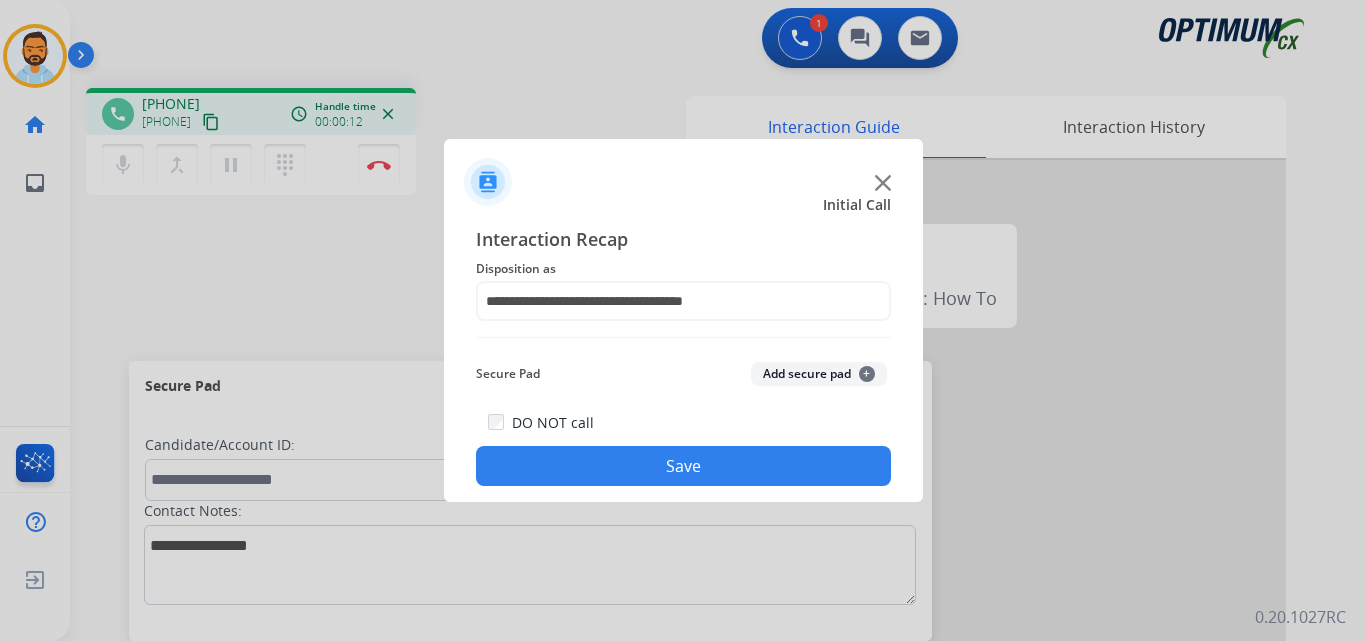 click on "Save" 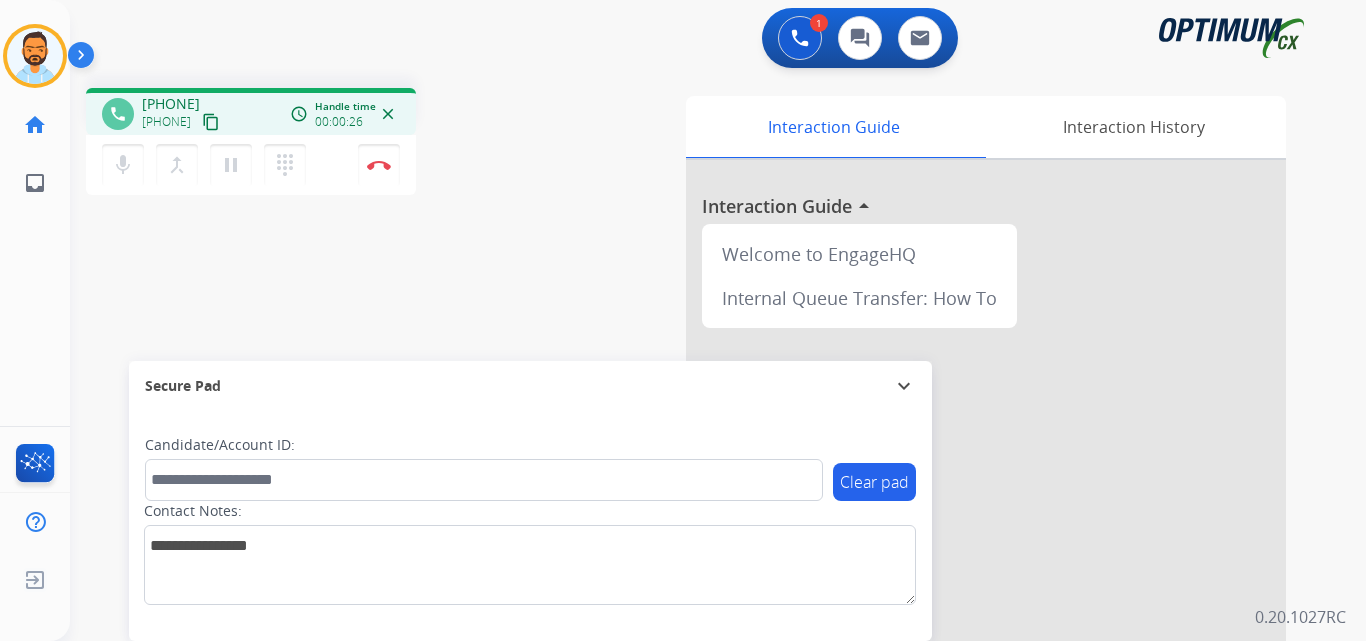 click on "content_copy" at bounding box center (211, 122) 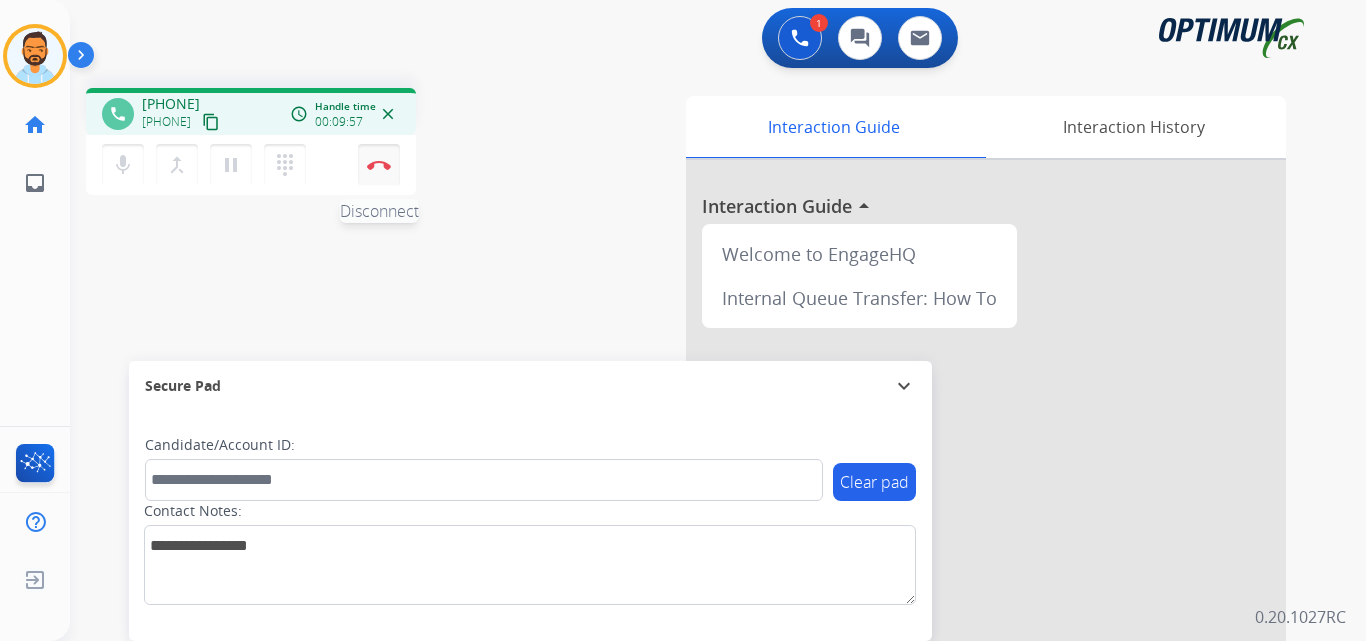 click at bounding box center [379, 165] 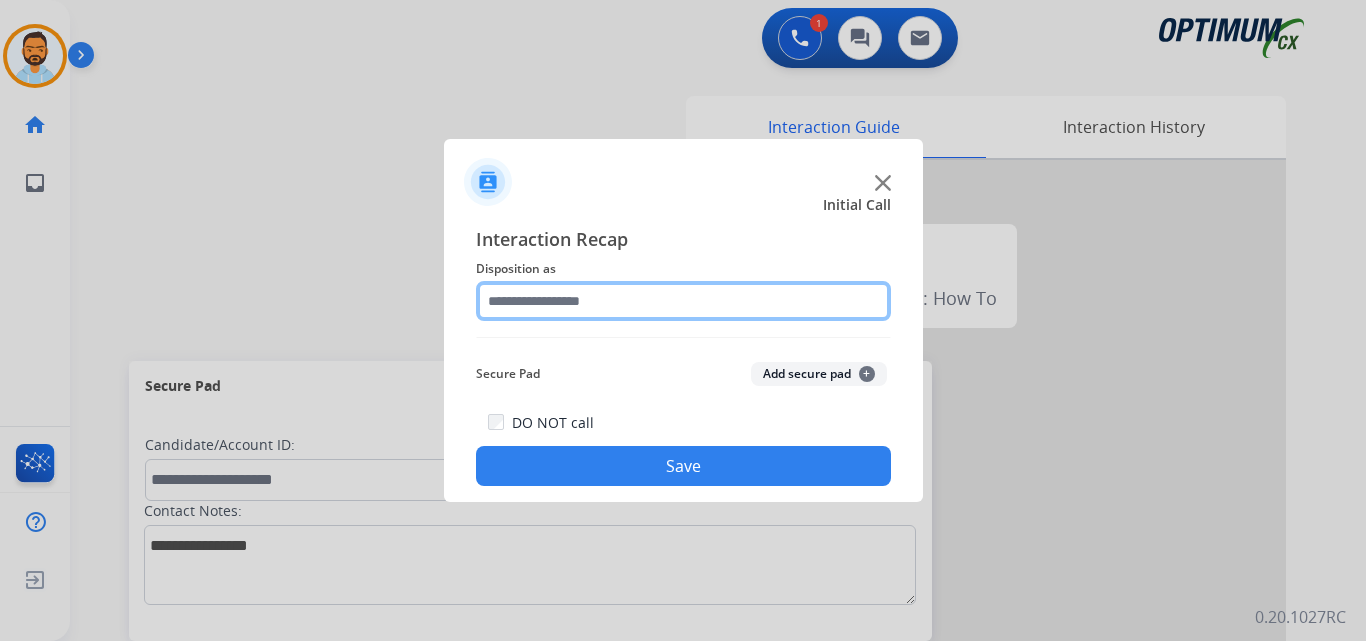 click 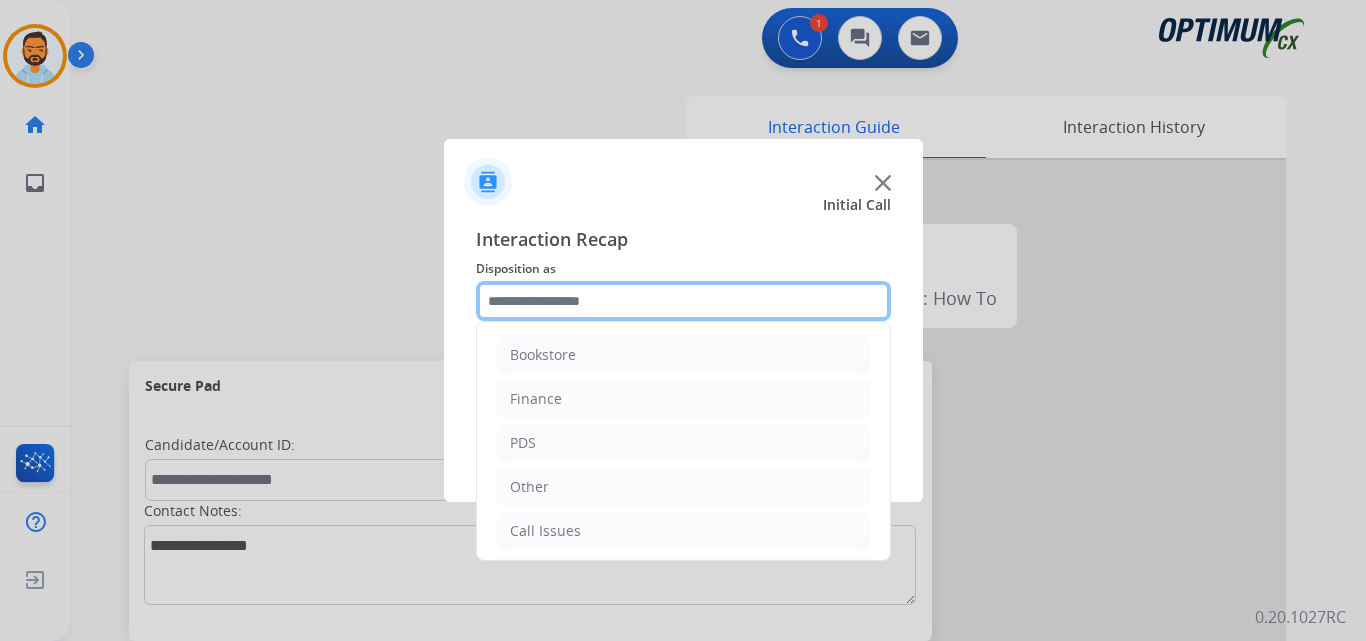scroll, scrollTop: 136, scrollLeft: 0, axis: vertical 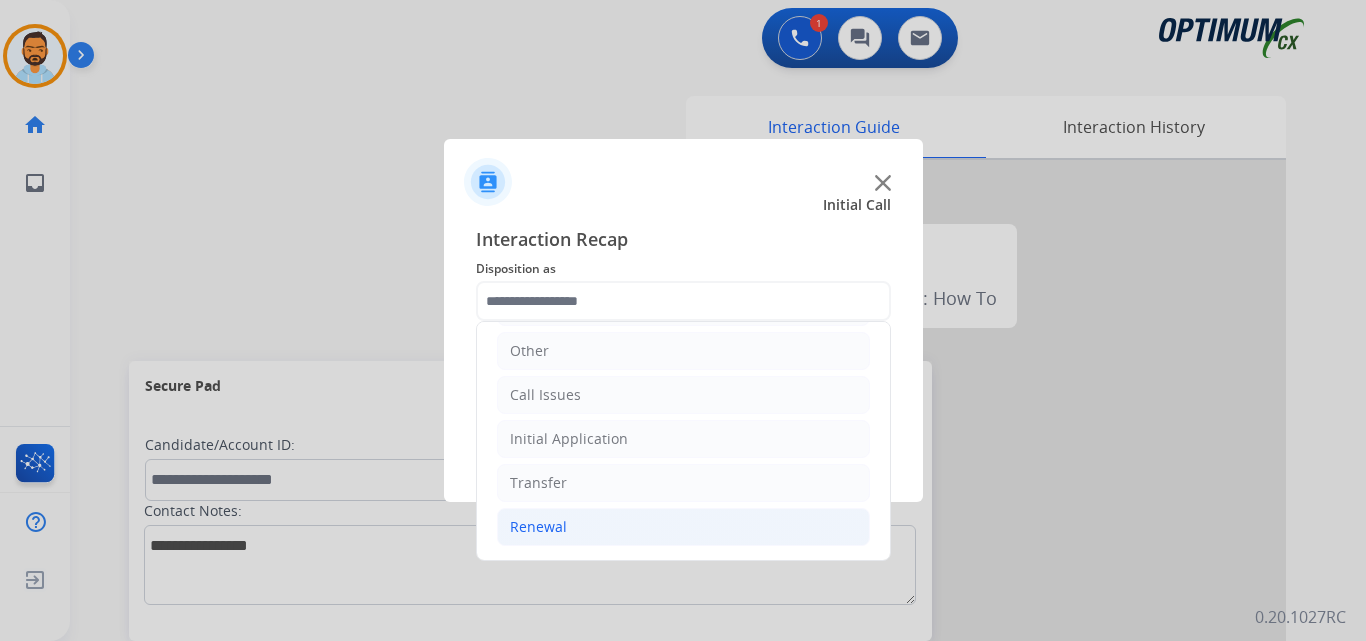 click on "Renewal" 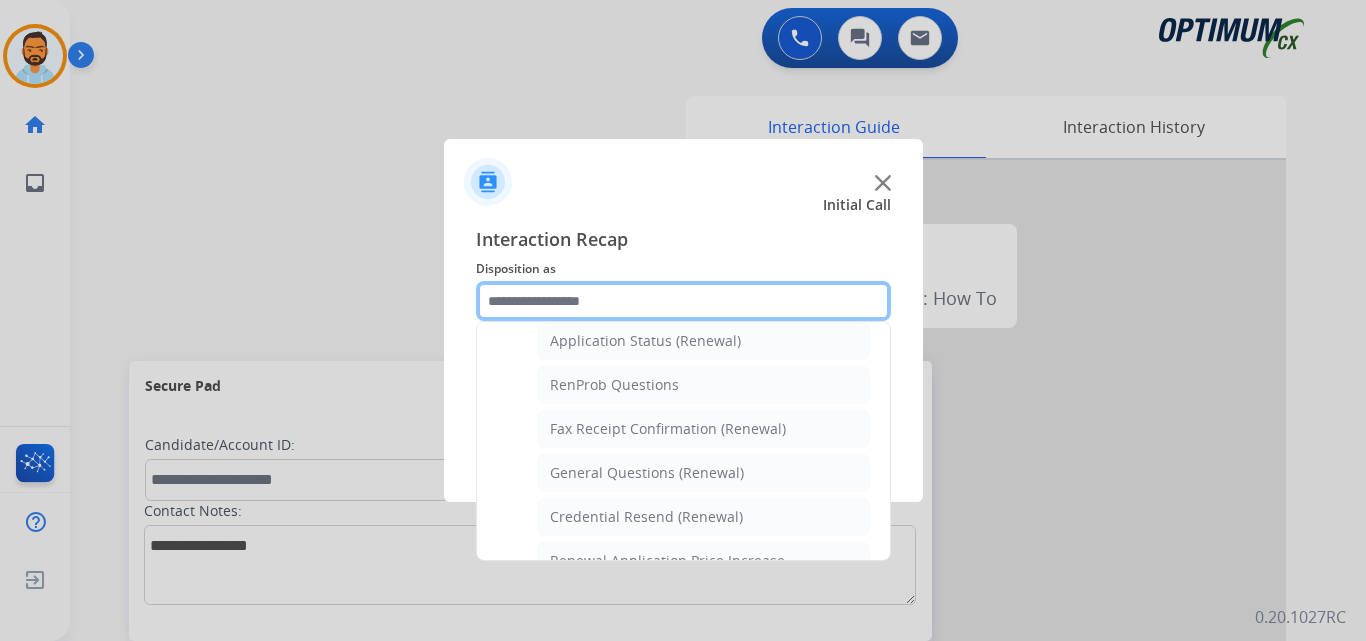 scroll, scrollTop: 468, scrollLeft: 0, axis: vertical 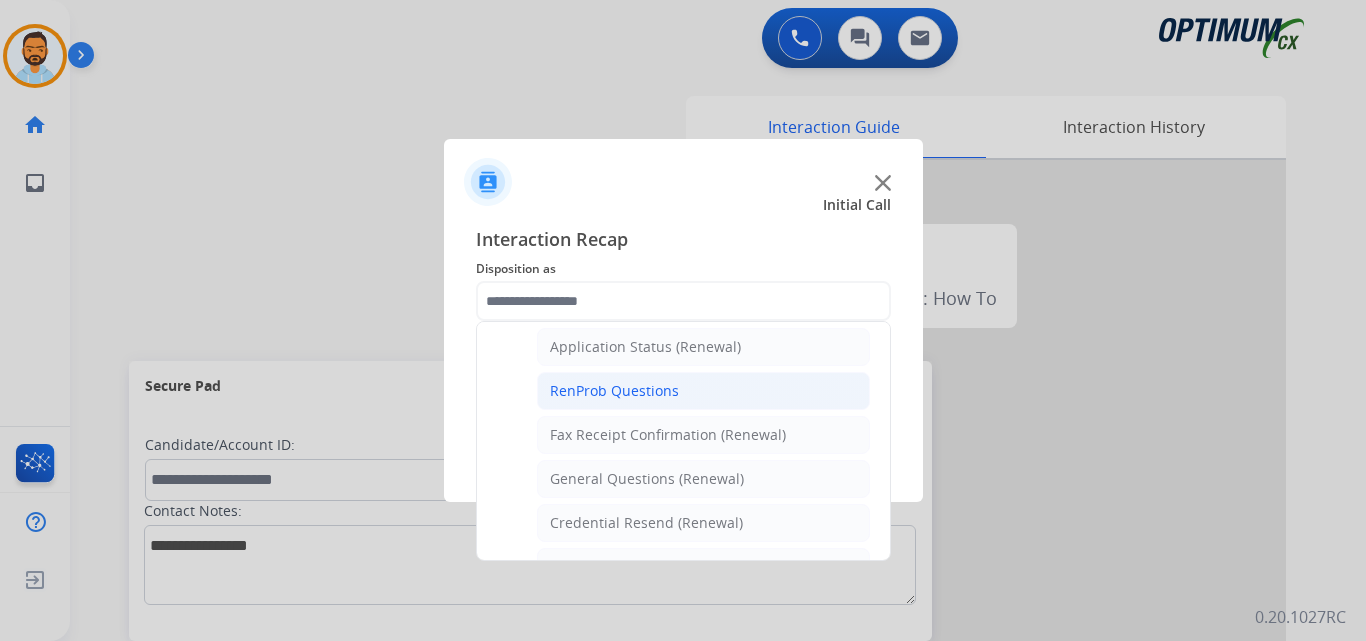 click on "RenProb Questions" 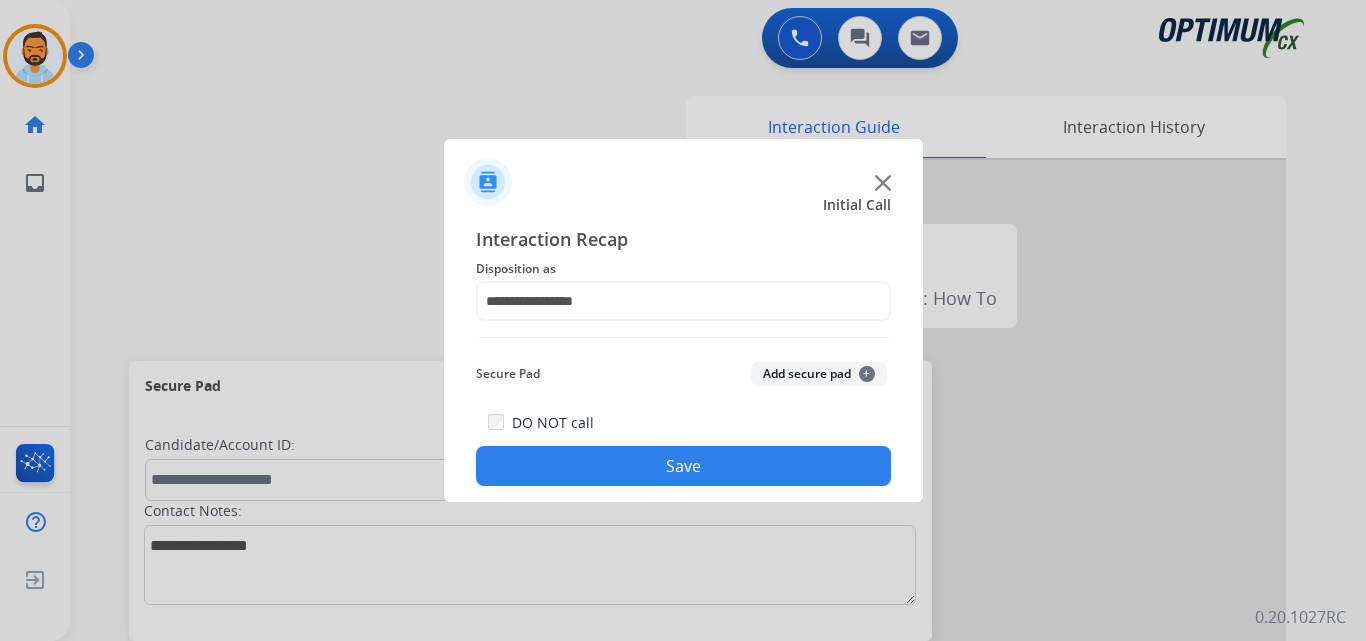 click on "Save" 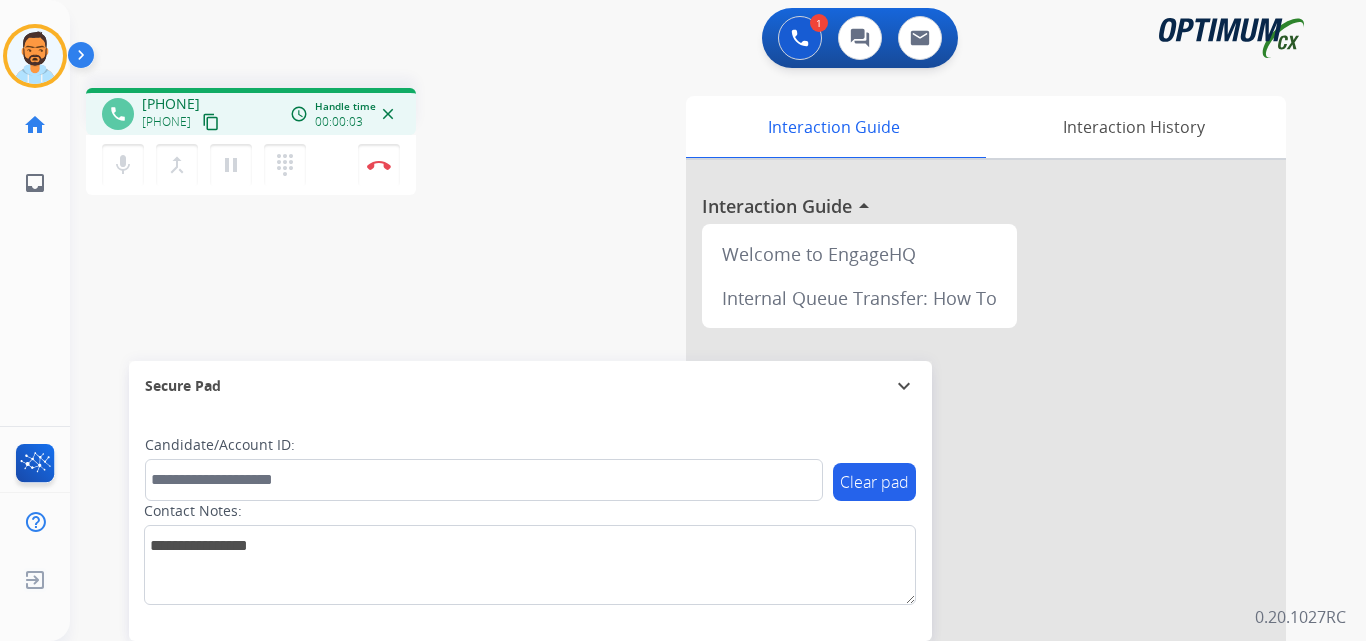 click on "content_copy" at bounding box center [211, 122] 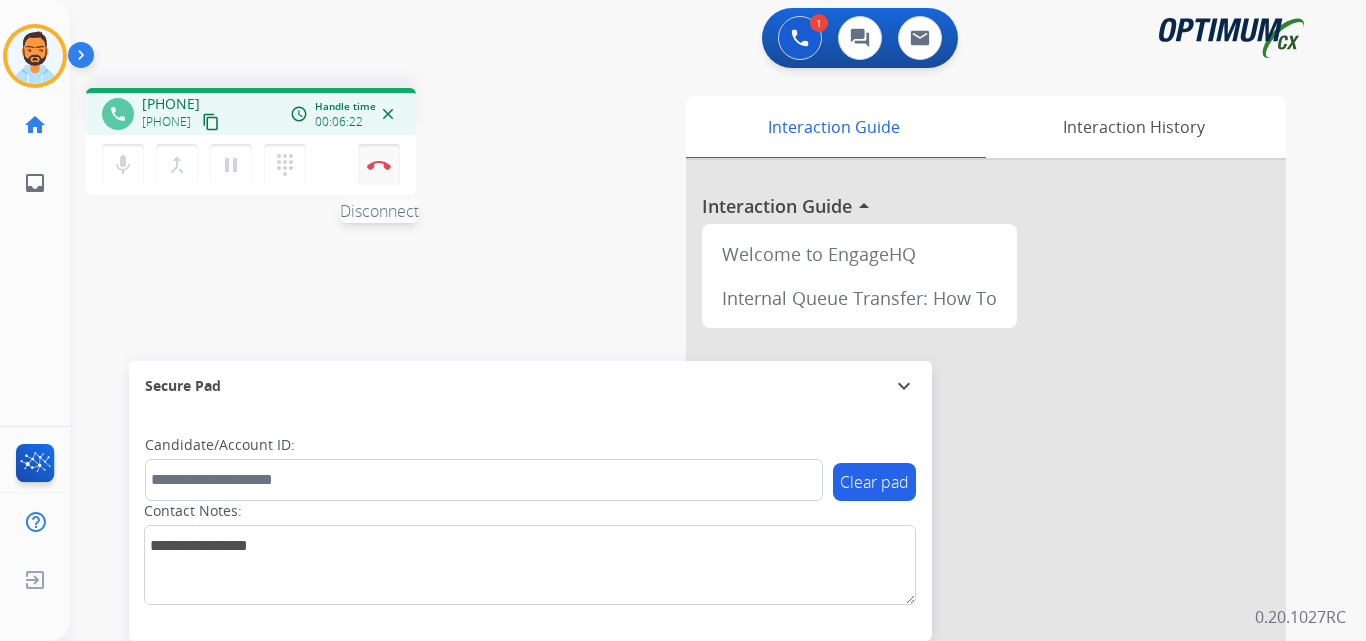 click at bounding box center [379, 165] 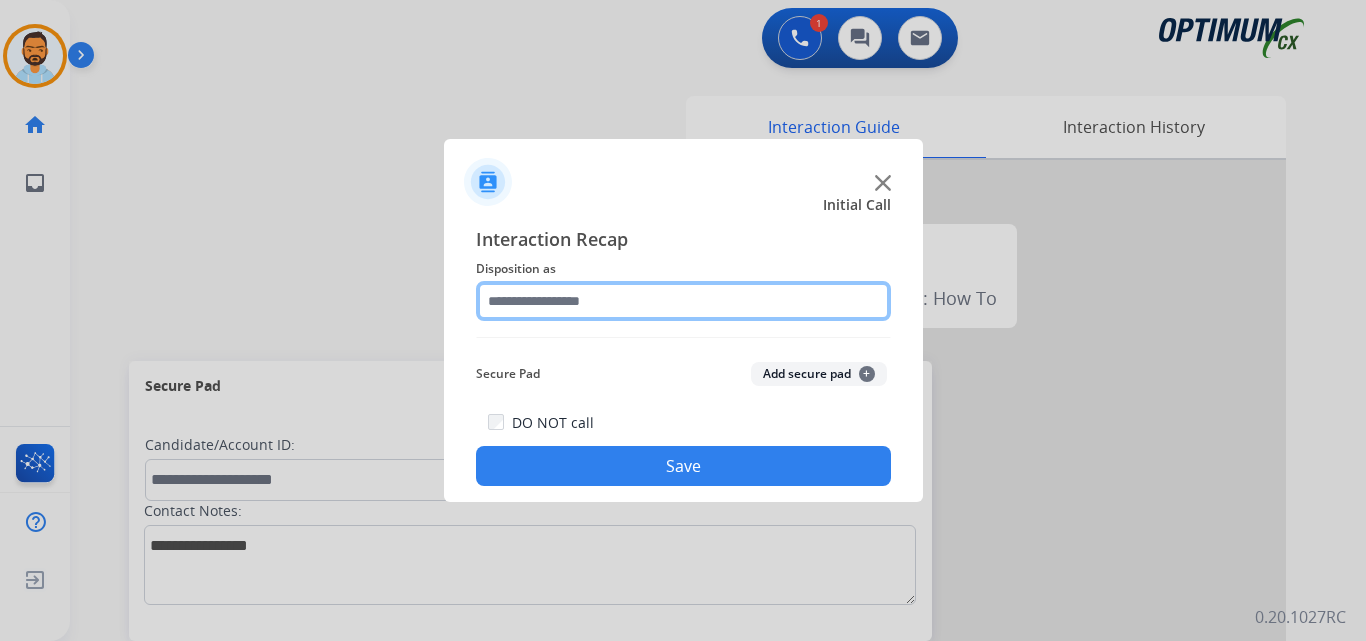 click 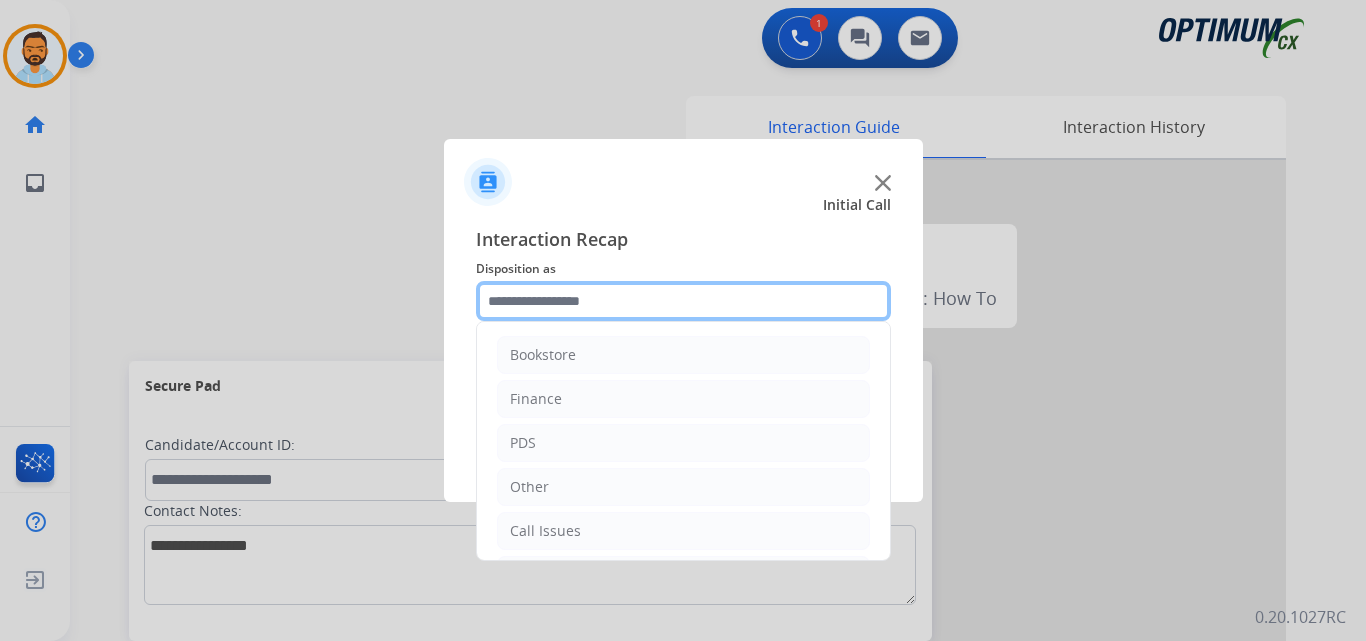 scroll, scrollTop: 136, scrollLeft: 0, axis: vertical 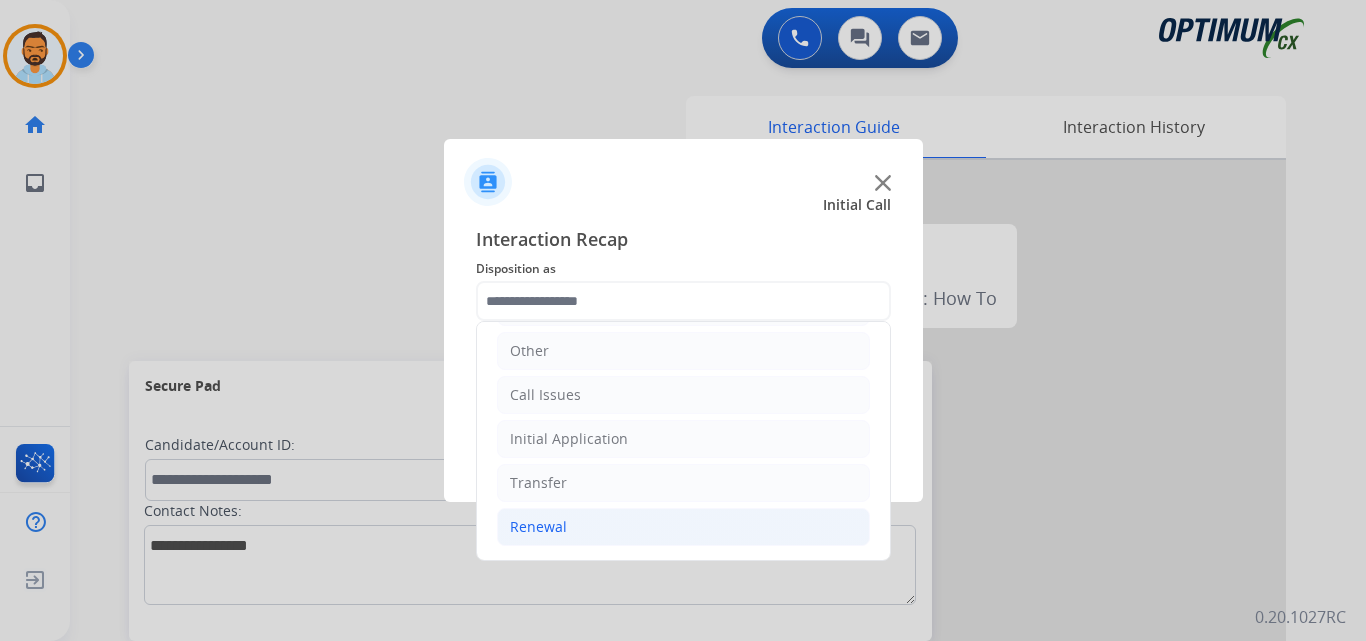 click on "Renewal" 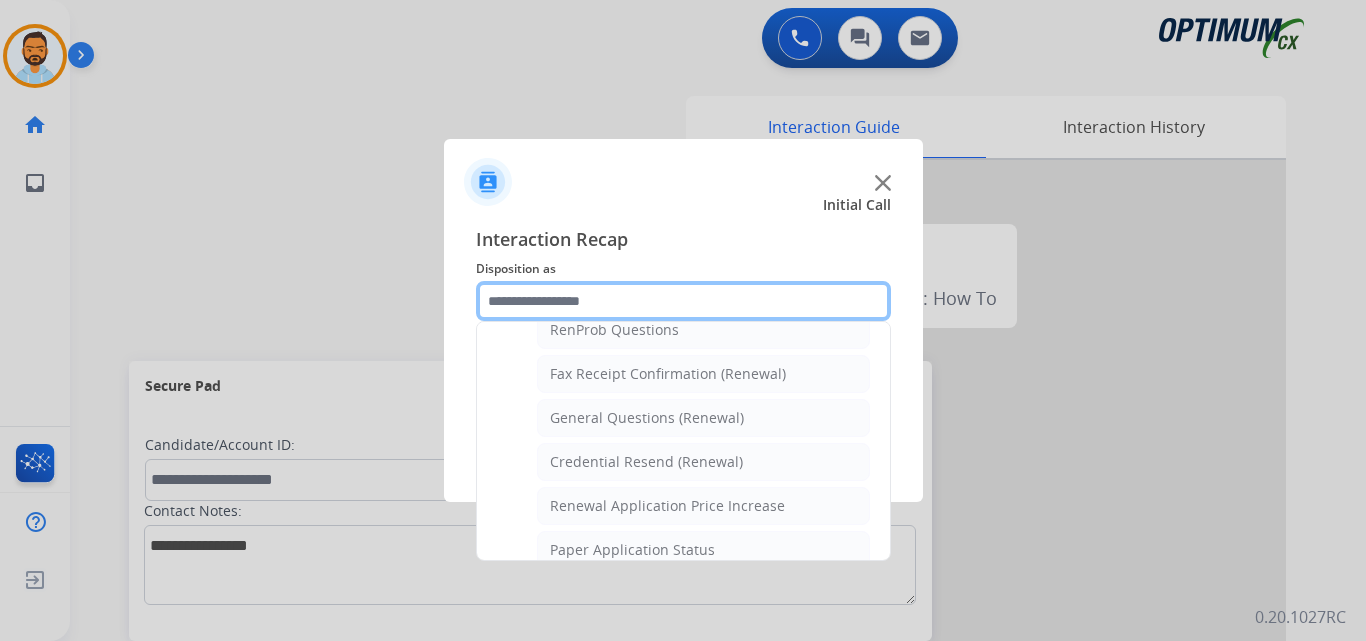 scroll, scrollTop: 531, scrollLeft: 0, axis: vertical 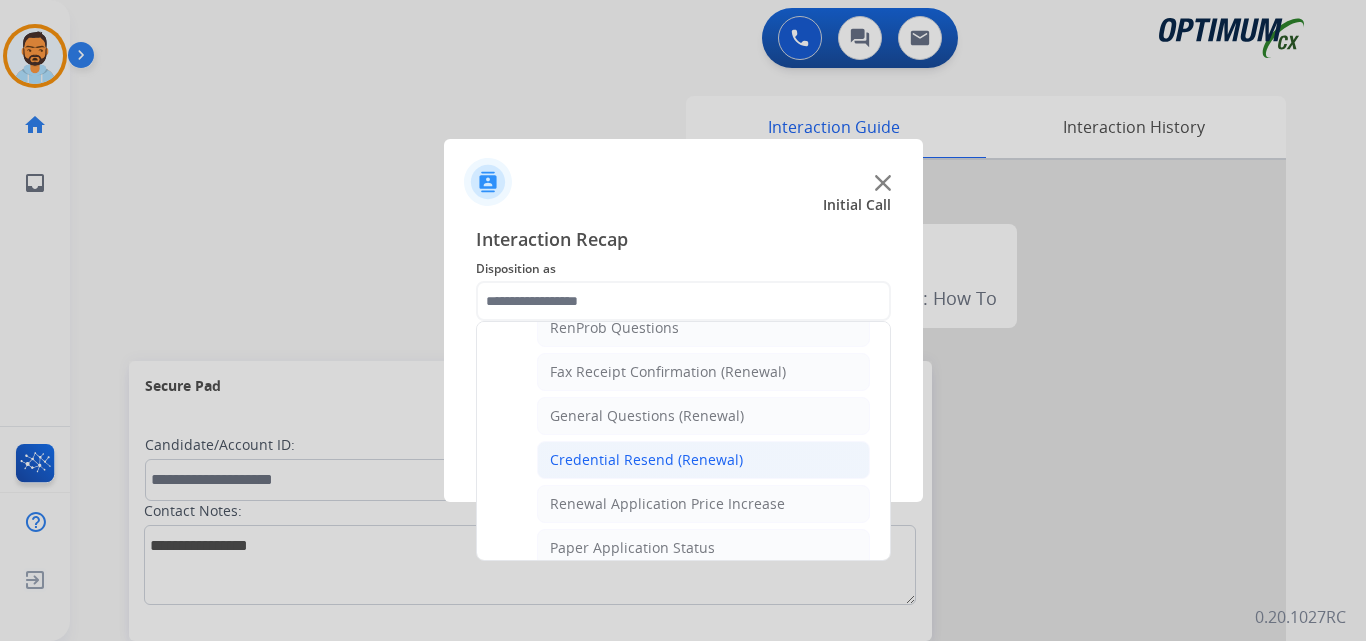 click on "Credential Resend (Renewal)" 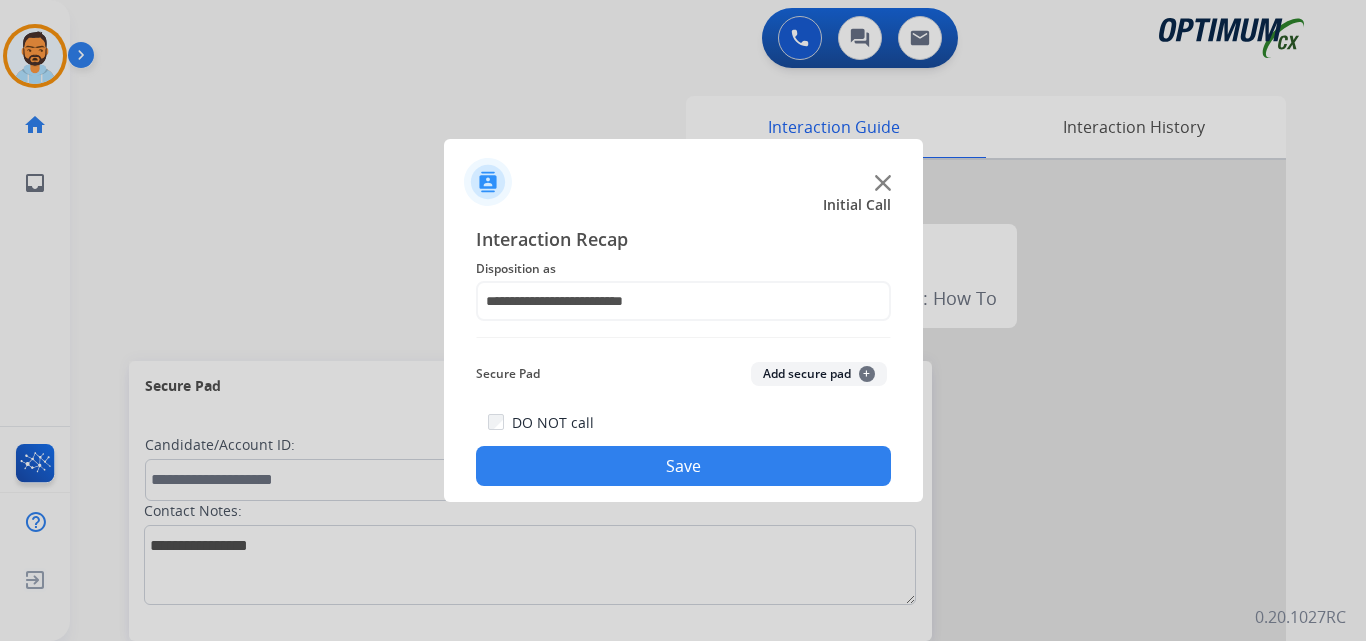click on "Save" 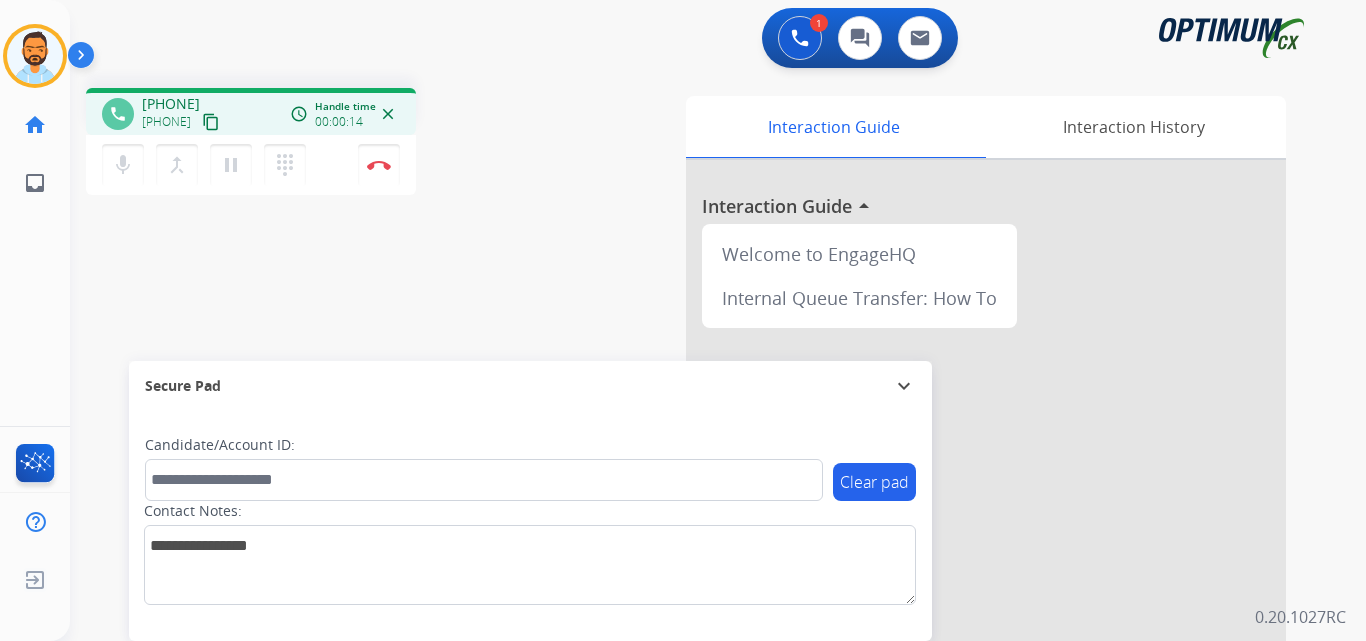 click on "content_copy" at bounding box center [211, 122] 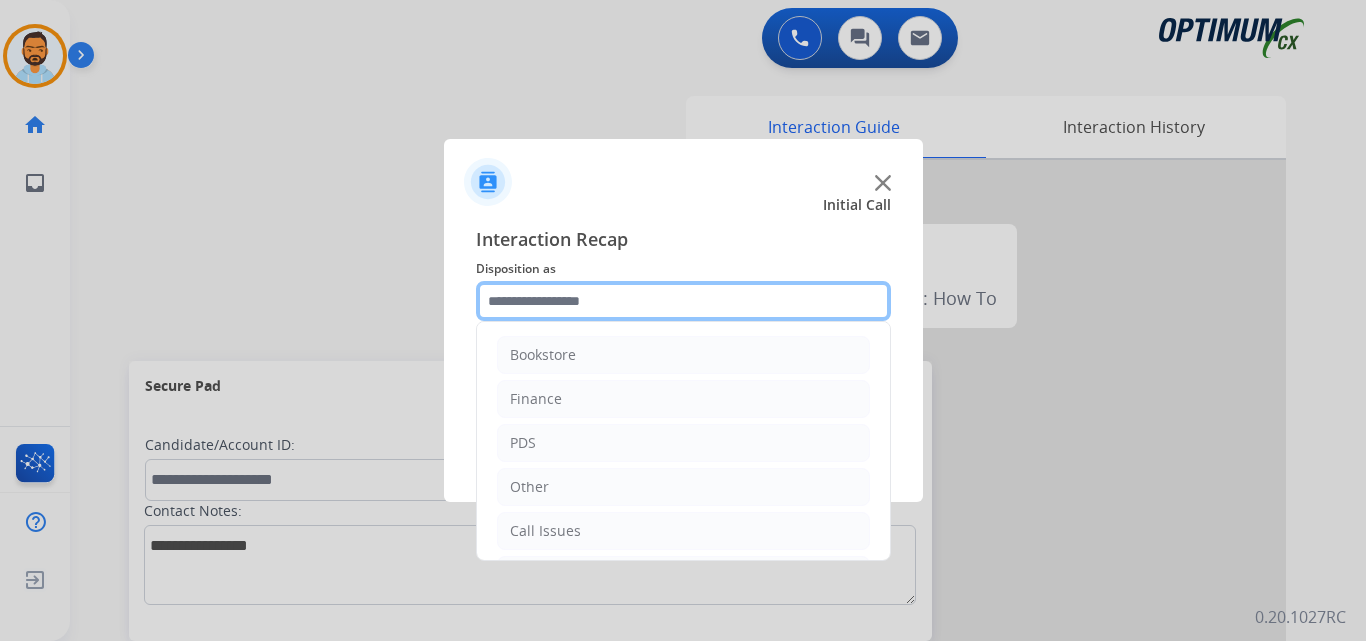 click 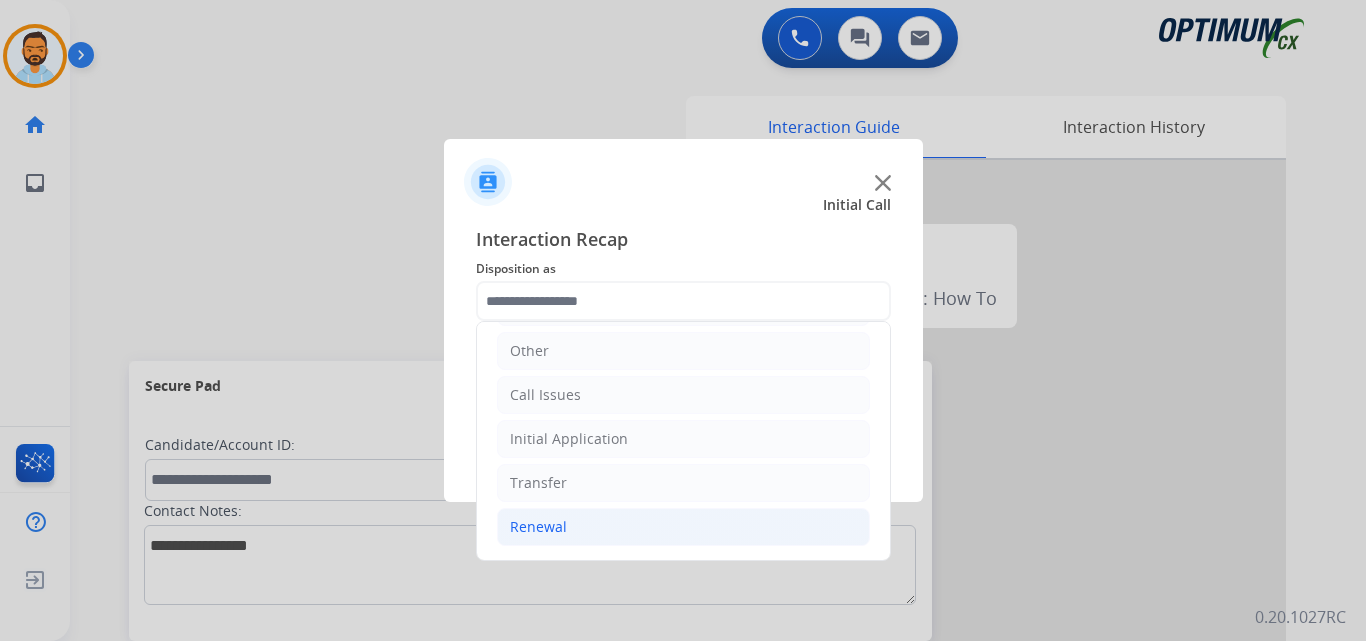 click on "Renewal" 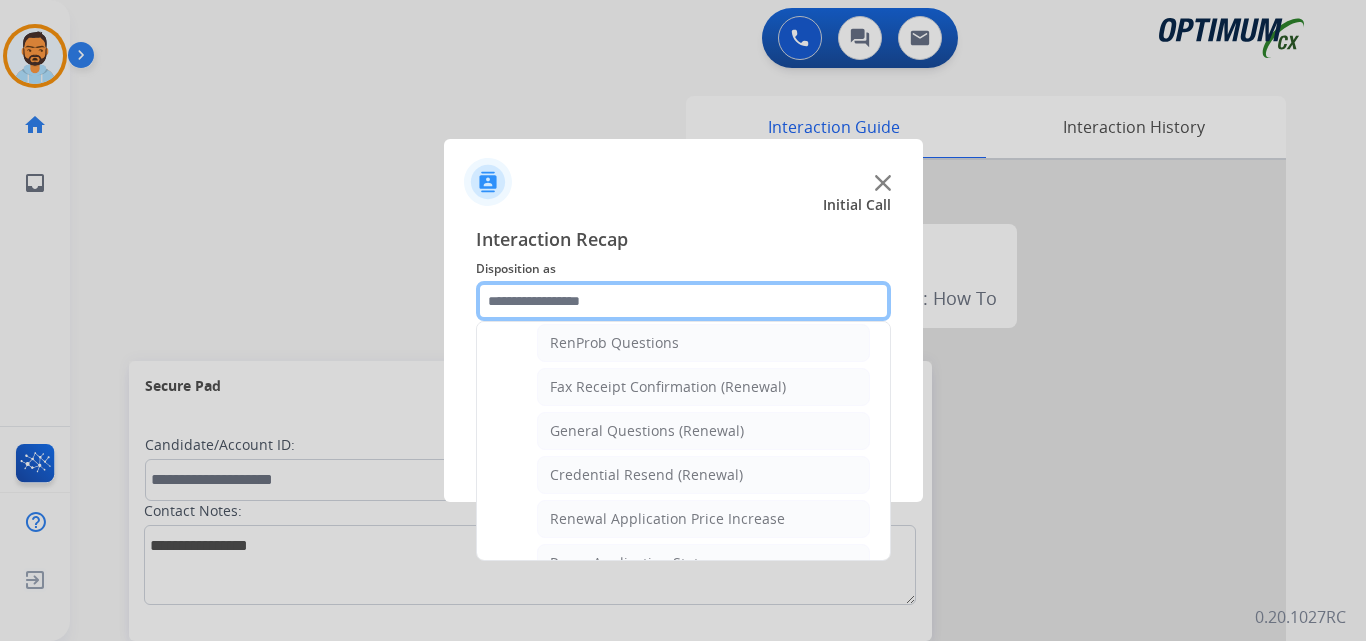 scroll, scrollTop: 518, scrollLeft: 0, axis: vertical 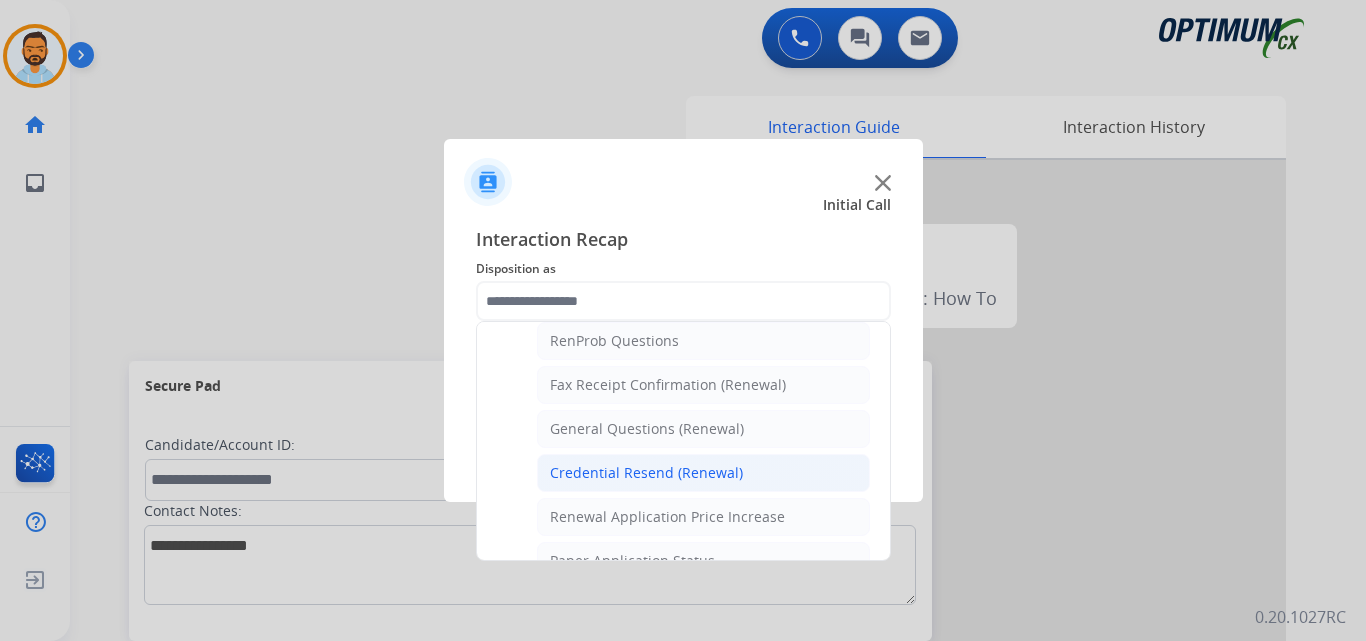 click on "Credential Resend (Renewal)" 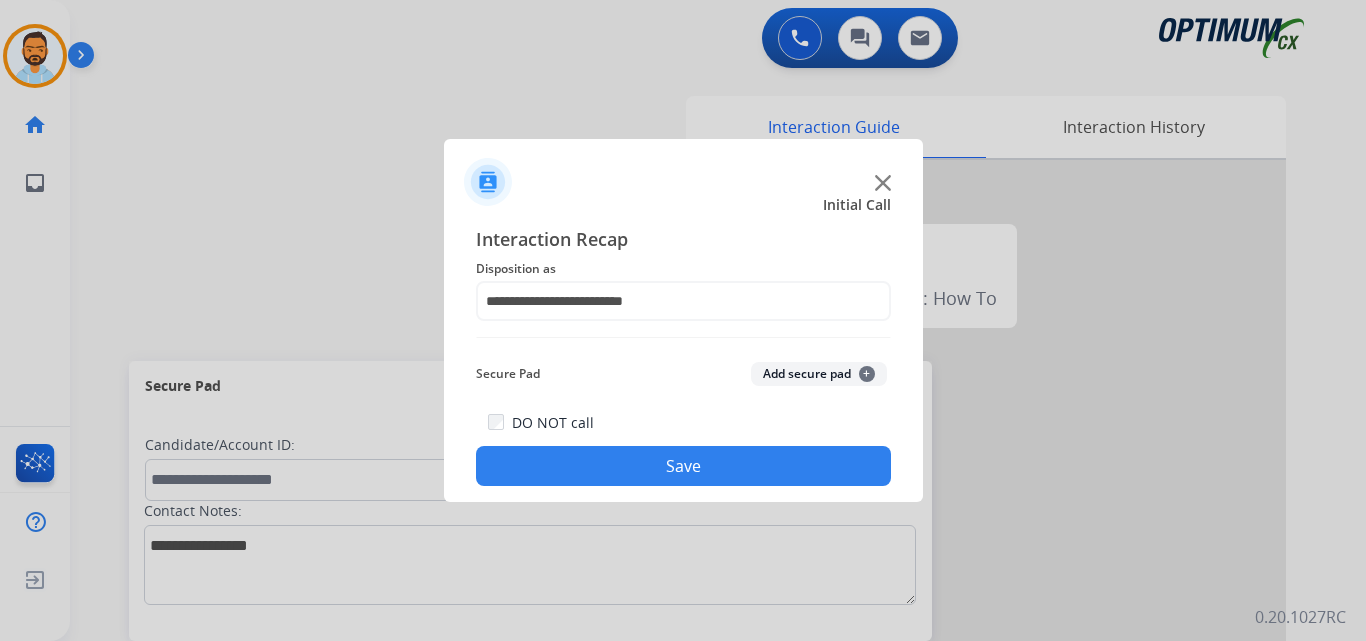 click on "Save" 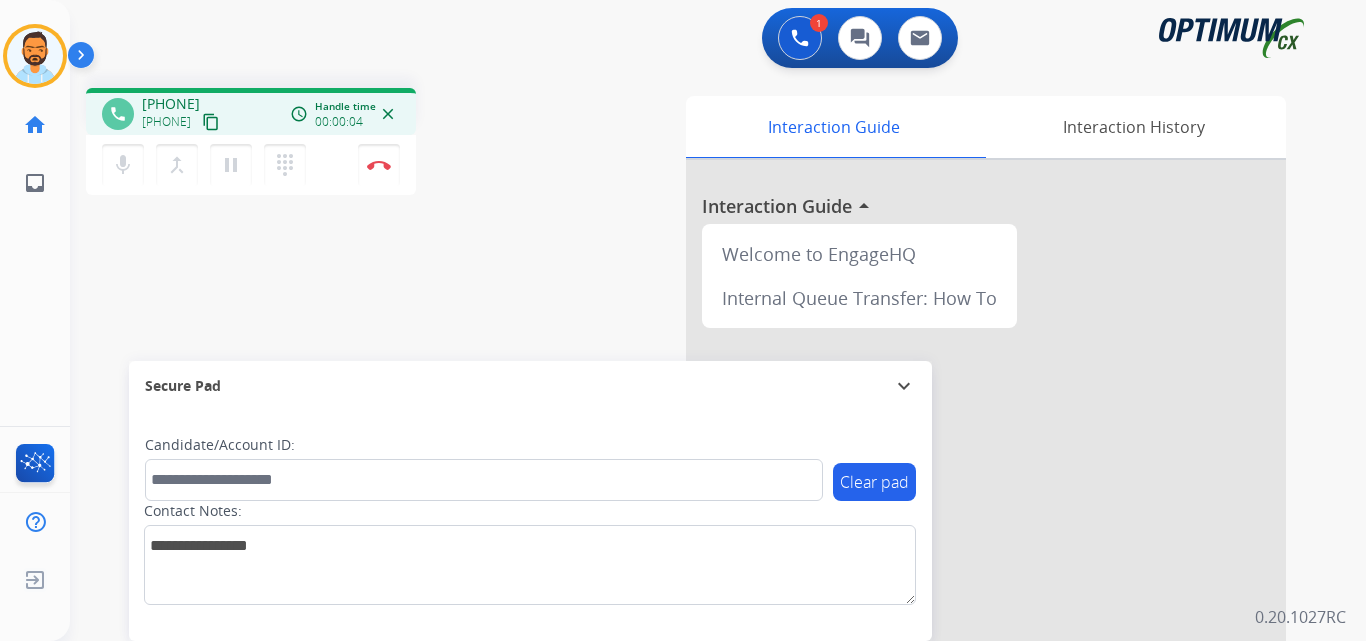 click on "content_copy" at bounding box center (211, 122) 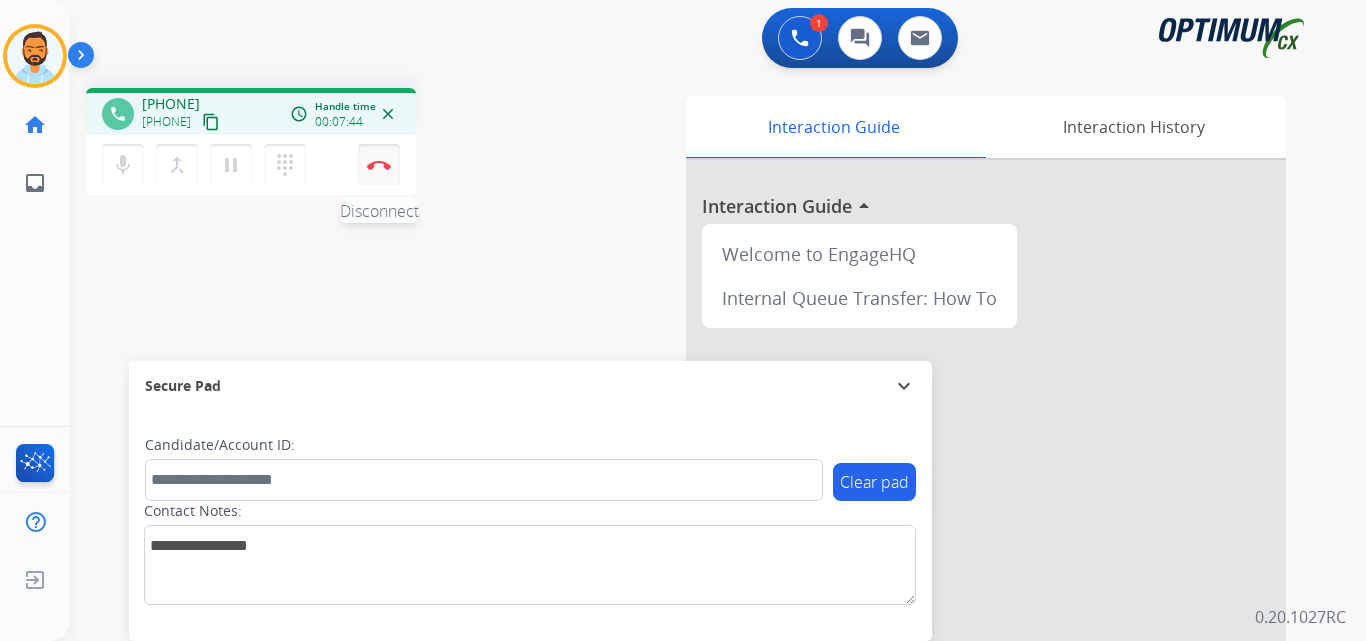 click at bounding box center [379, 165] 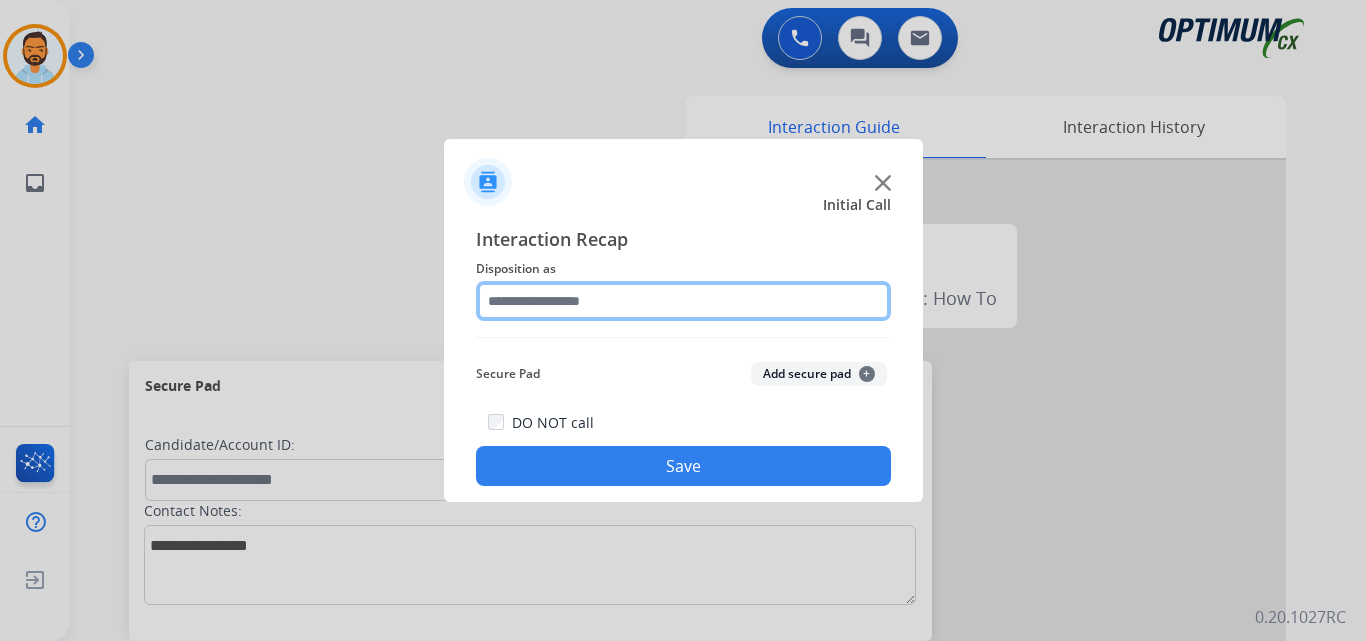 click 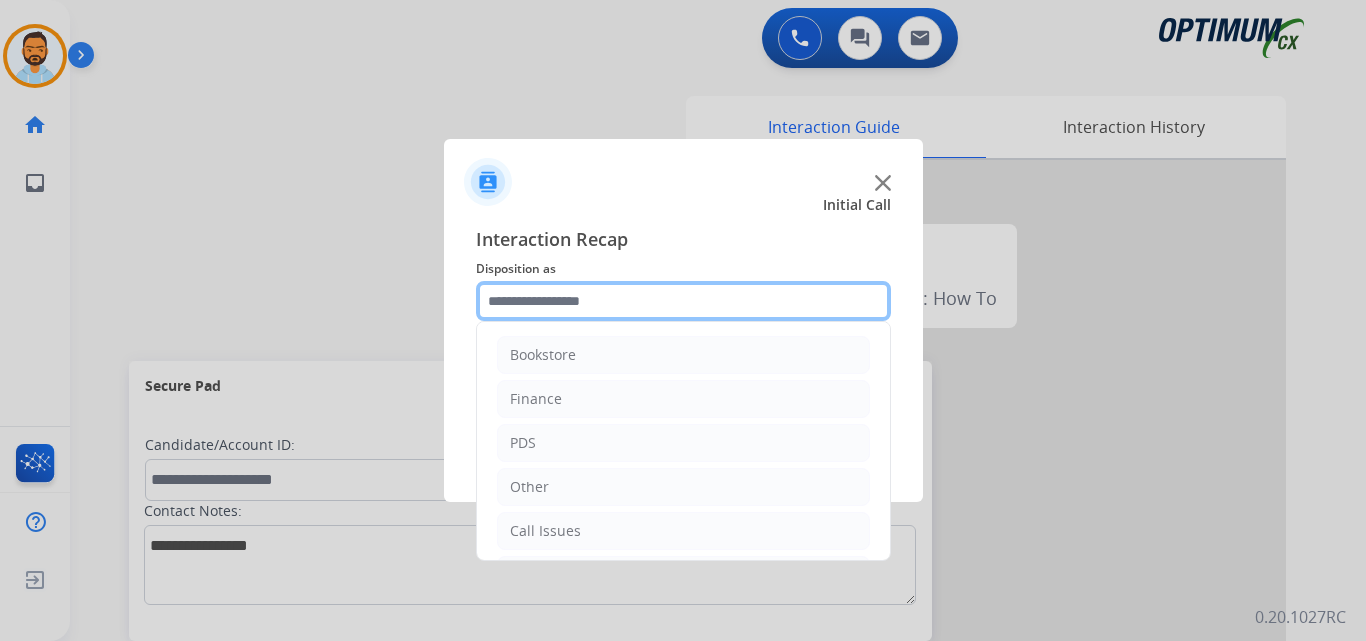 scroll, scrollTop: 136, scrollLeft: 0, axis: vertical 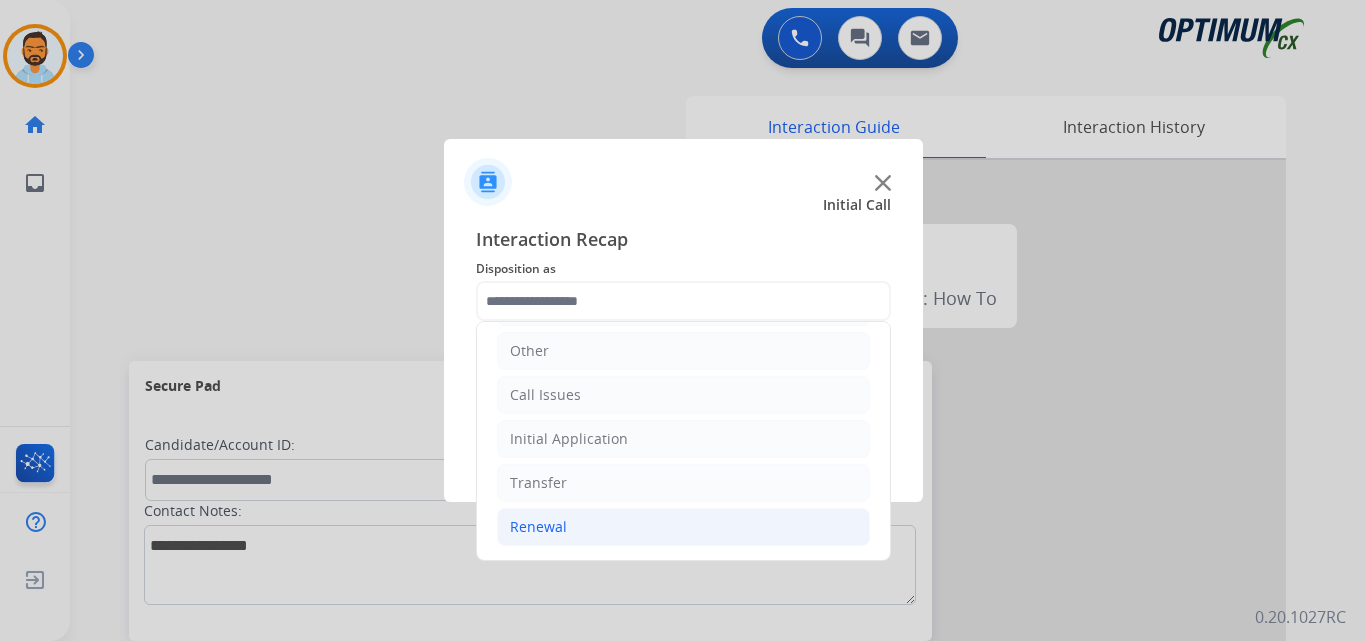 click on "Renewal" 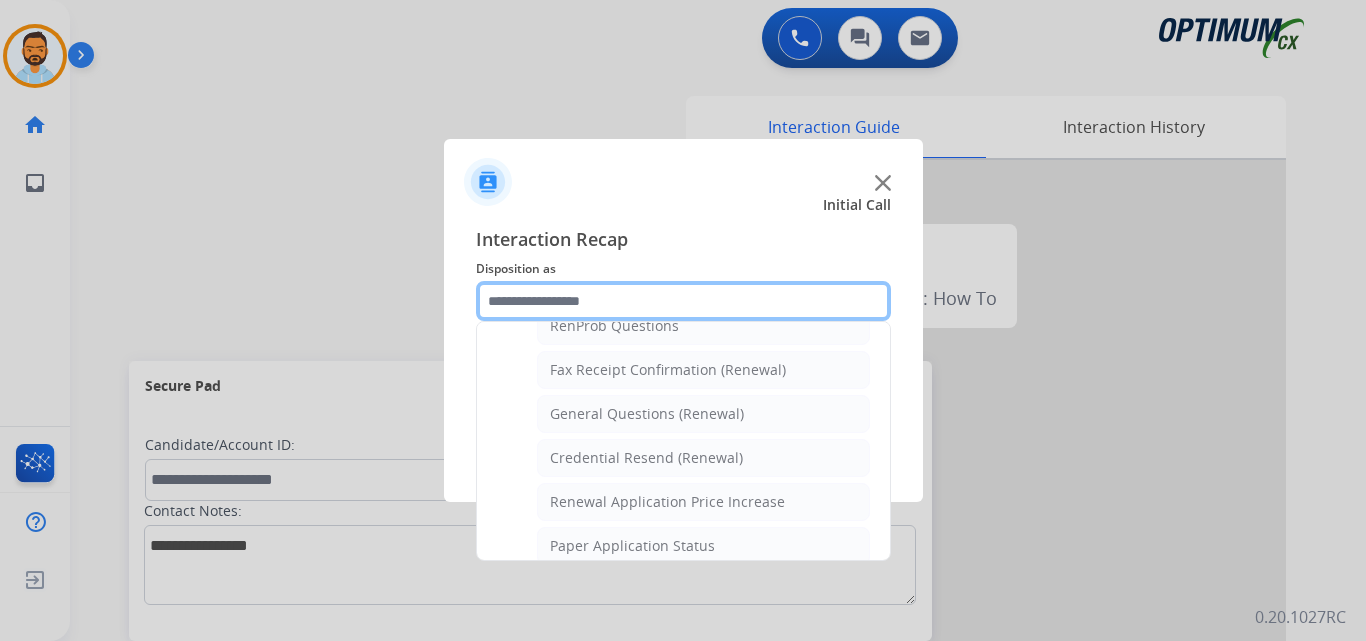 scroll, scrollTop: 529, scrollLeft: 0, axis: vertical 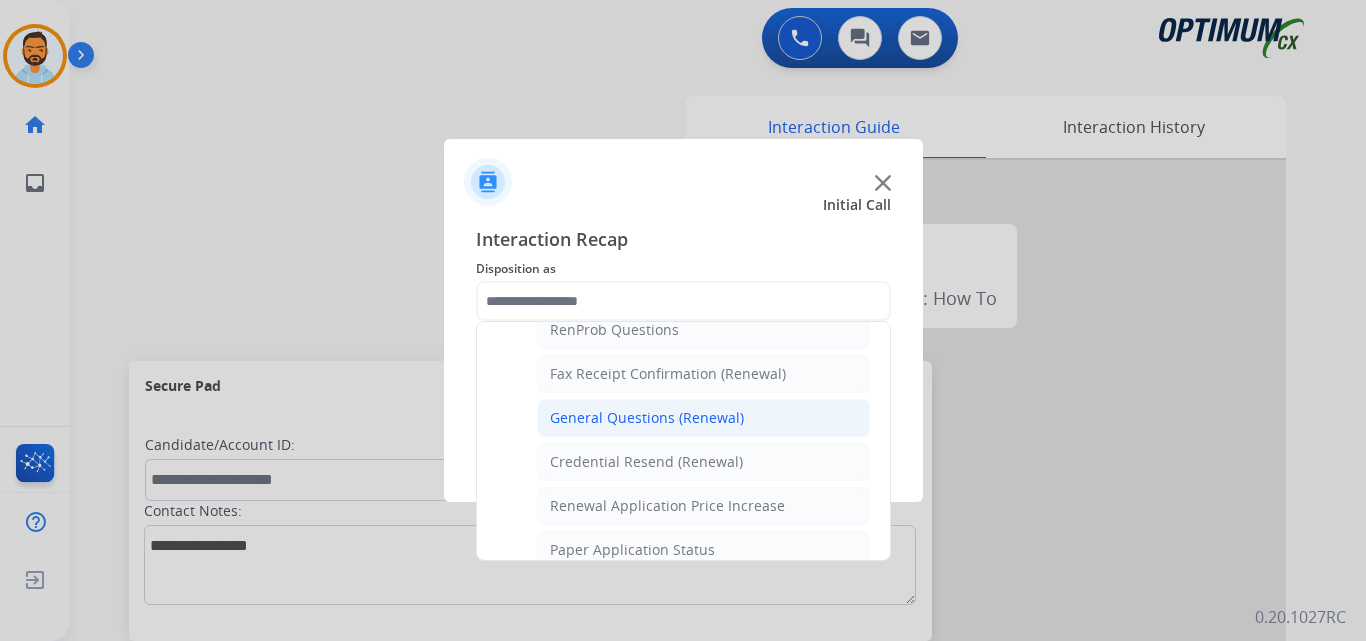 click on "General Questions (Renewal)" 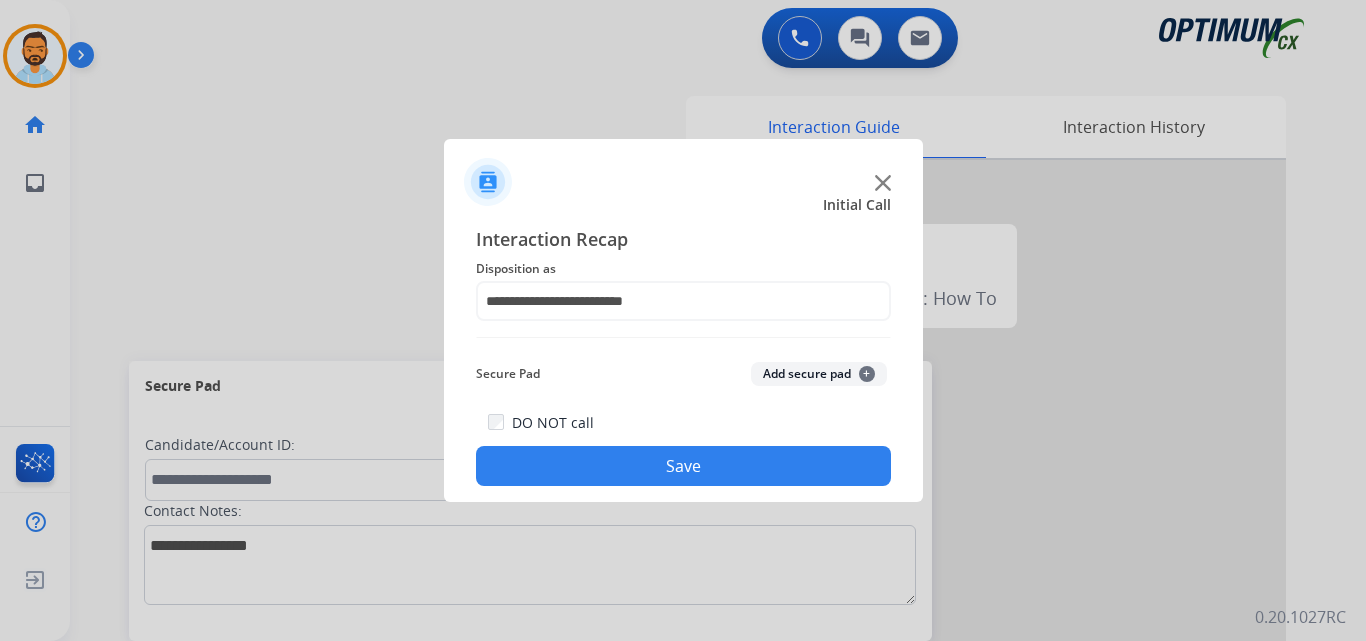 click on "Save" 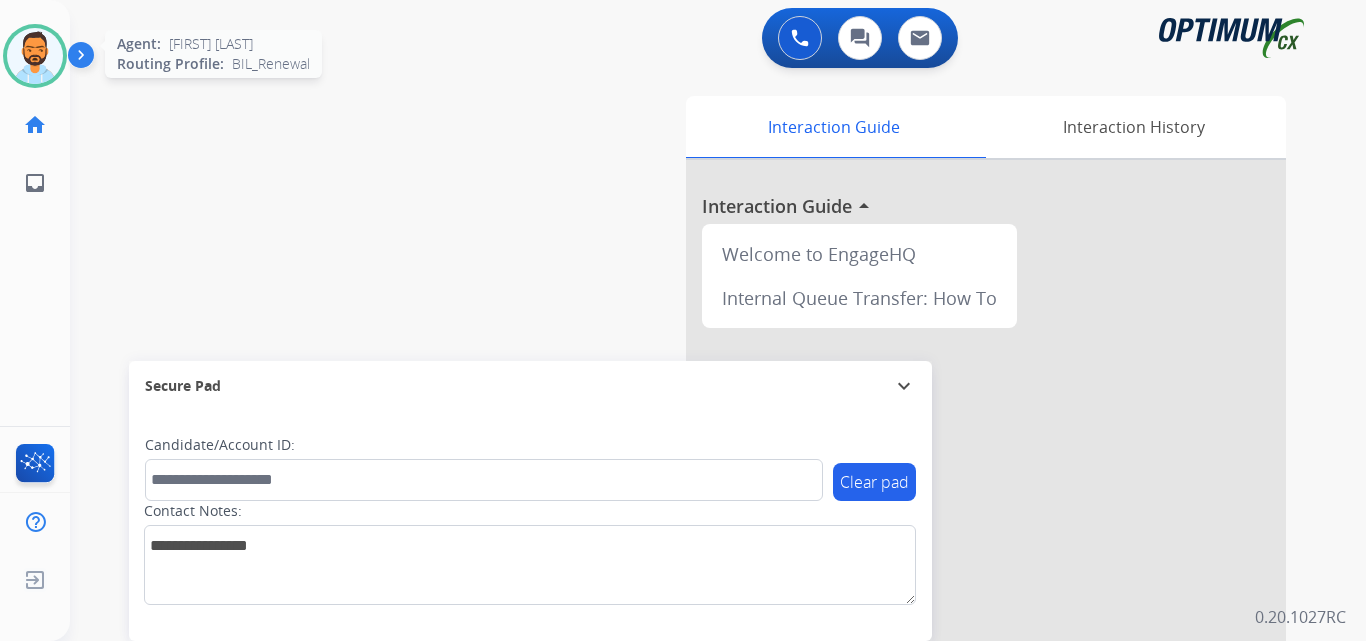 click at bounding box center [35, 56] 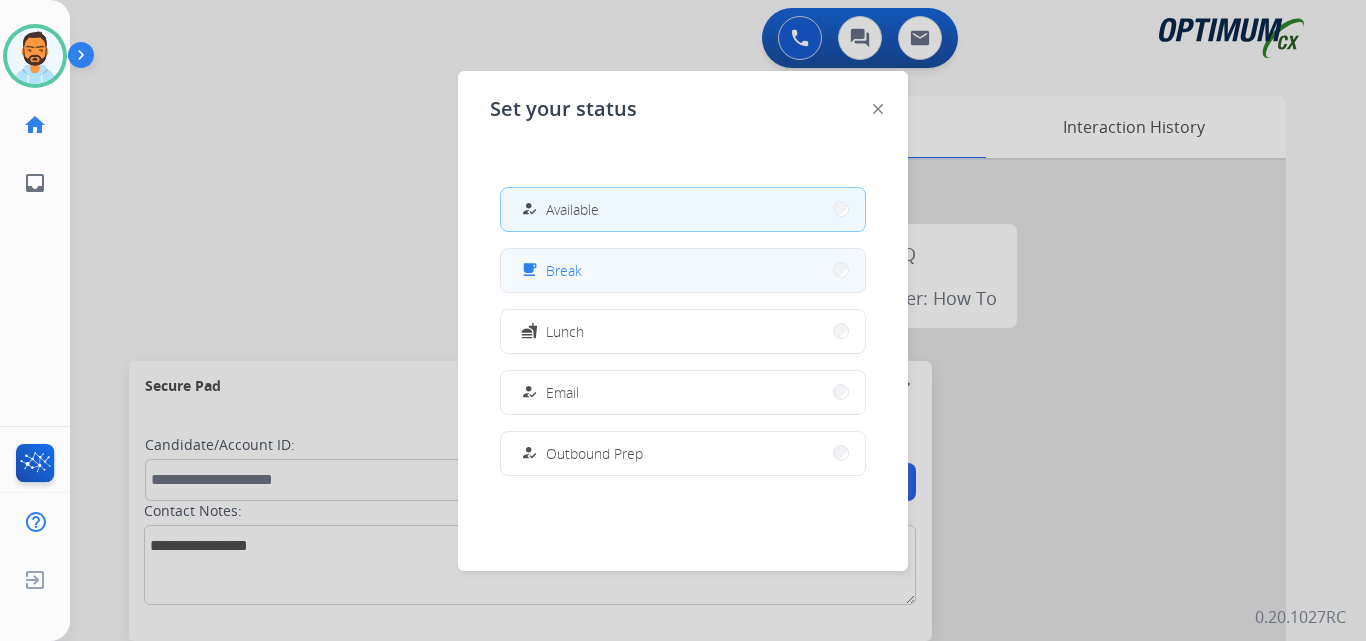 click on "free_breakfast Break" at bounding box center [683, 270] 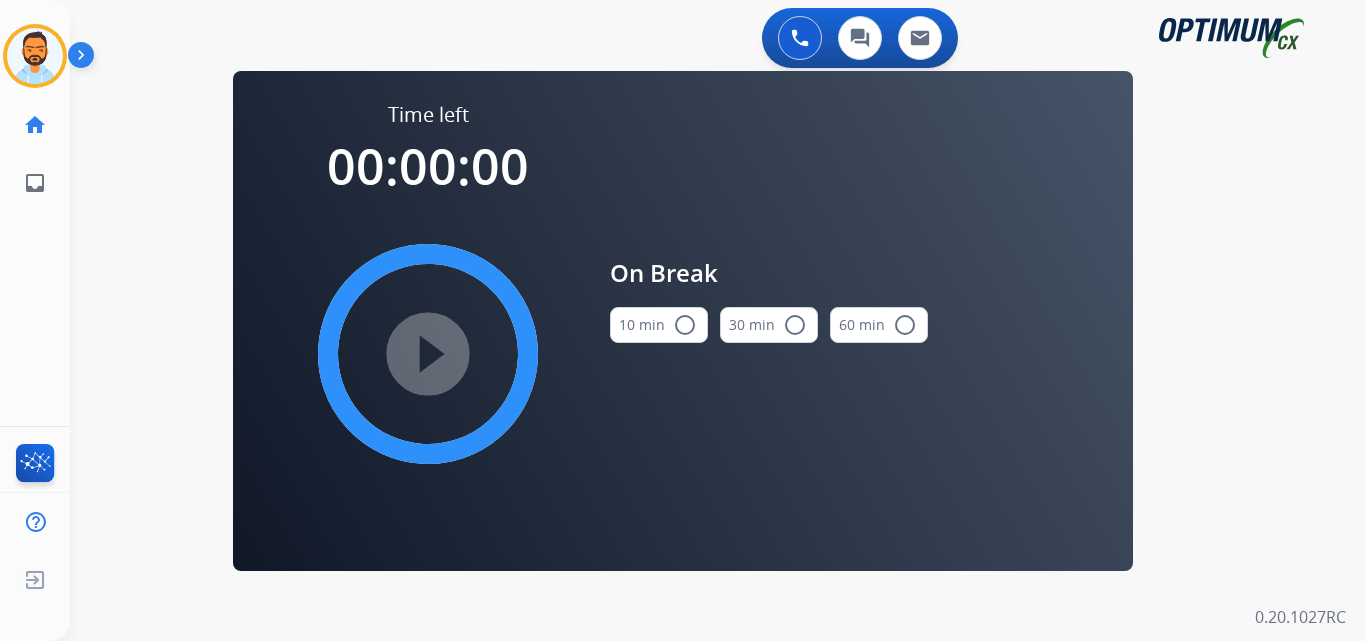 click on "10 min  radio_button_unchecked" at bounding box center (659, 325) 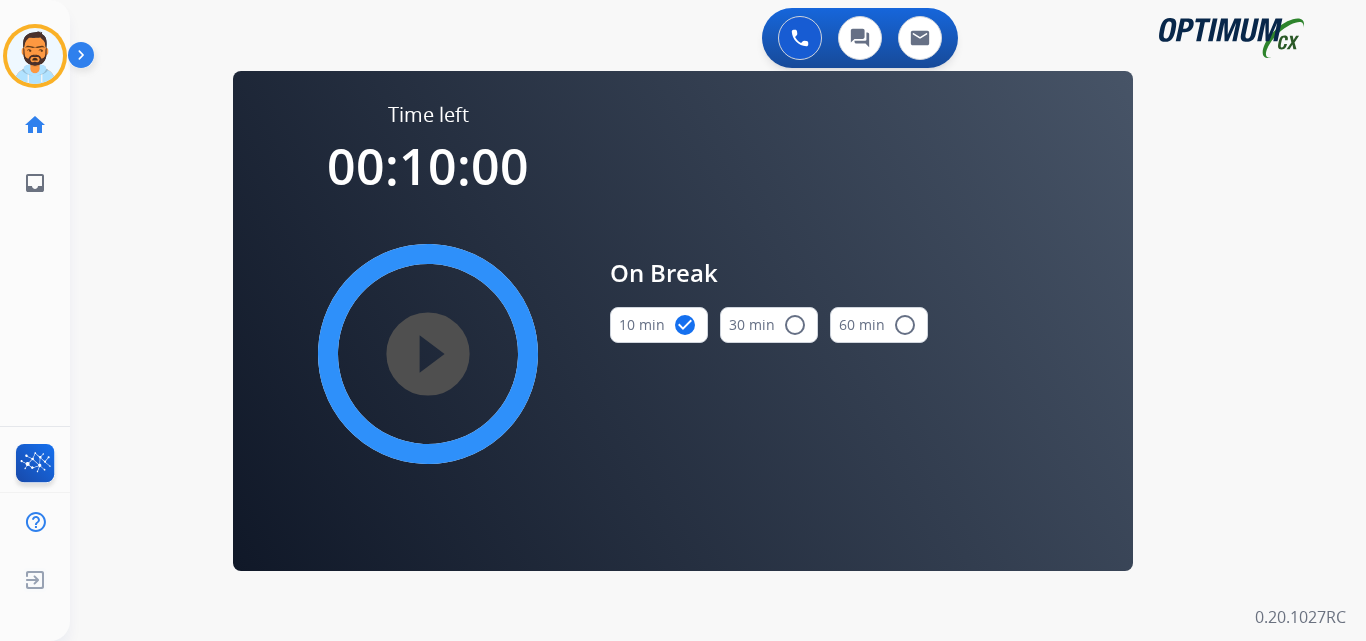 click on "play_circle_filled" at bounding box center [428, 354] 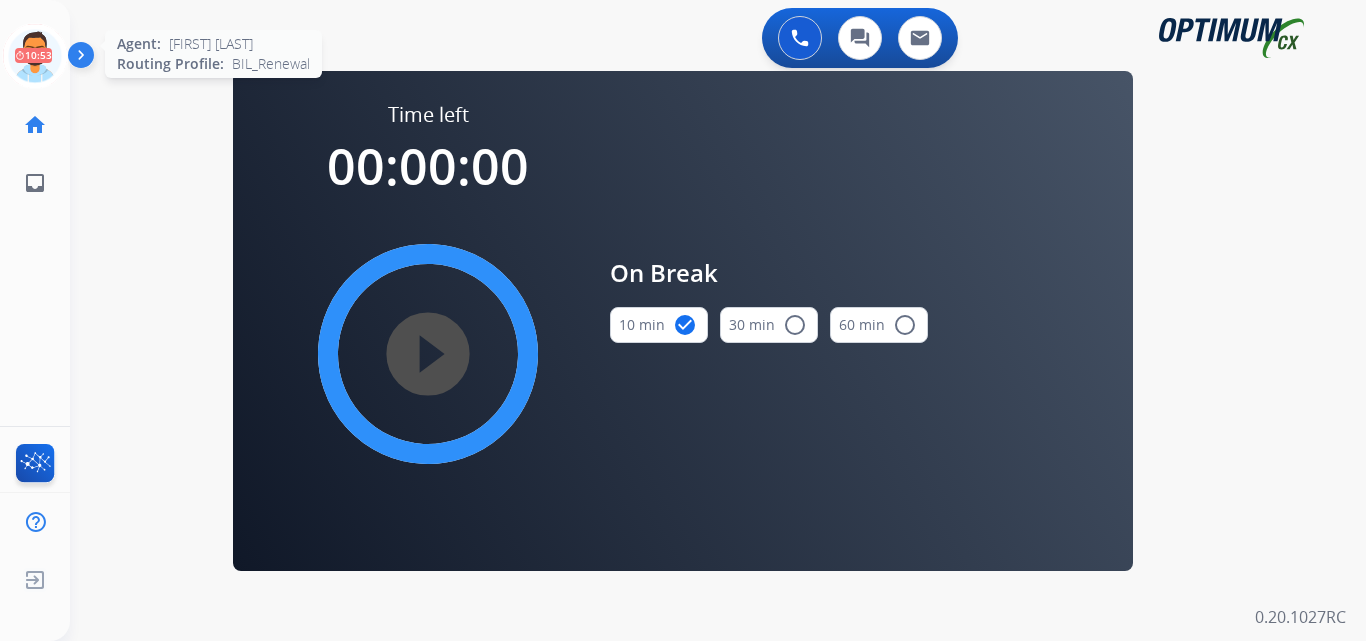 click 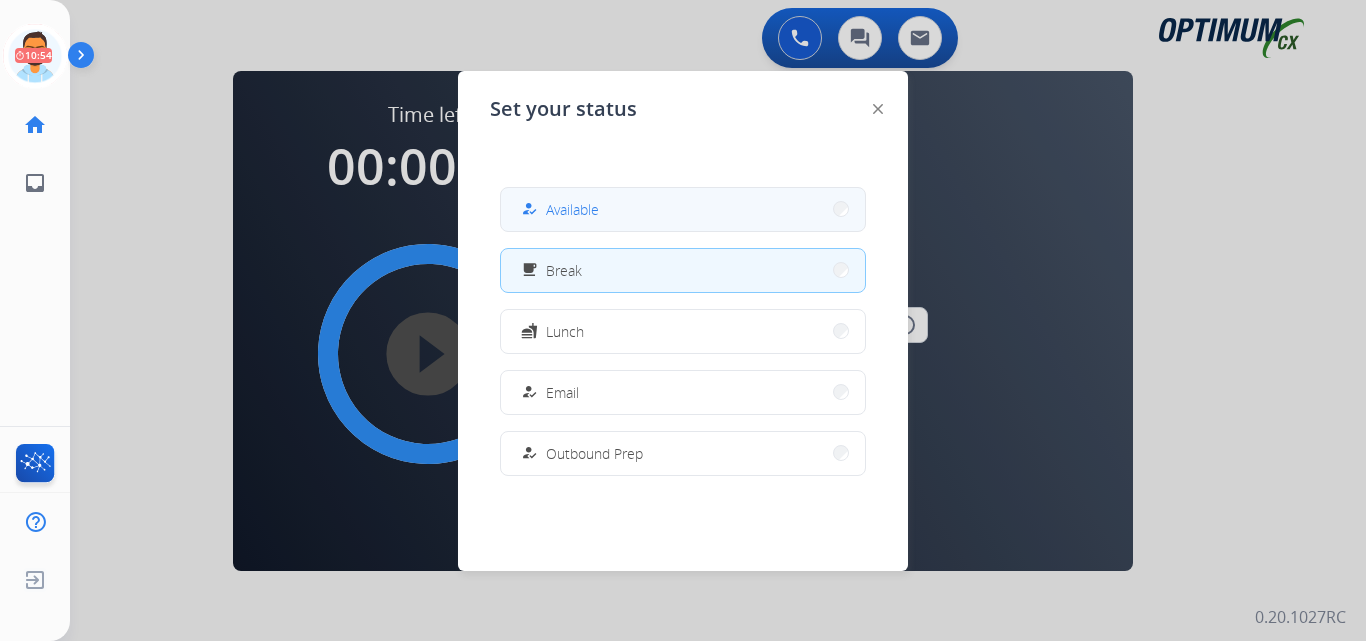 click on "how_to_reg Available" at bounding box center [683, 209] 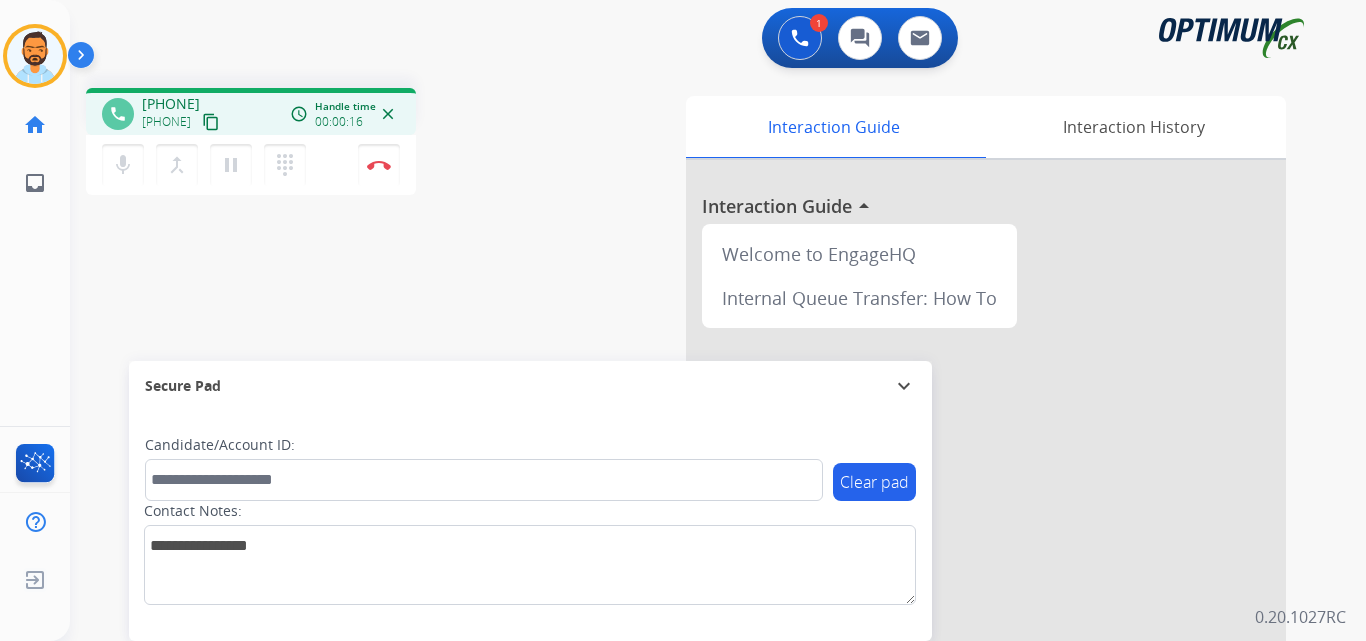 click on "content_copy" at bounding box center (211, 122) 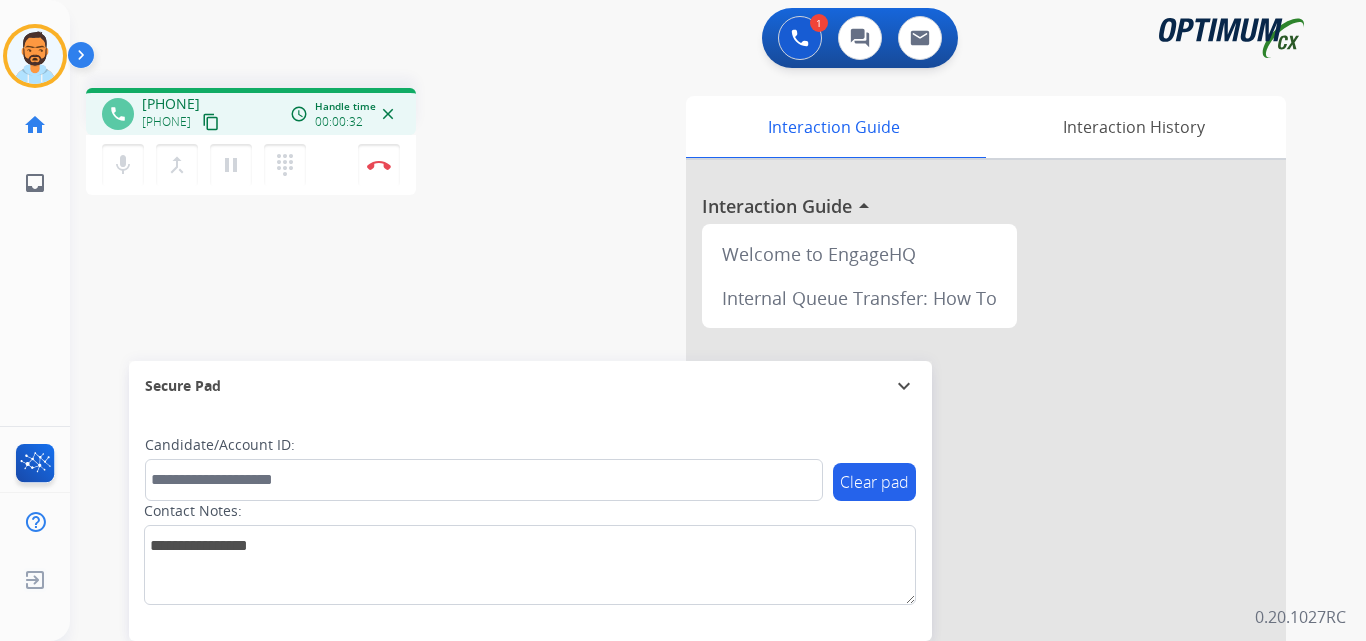 click on "content_copy" at bounding box center (211, 122) 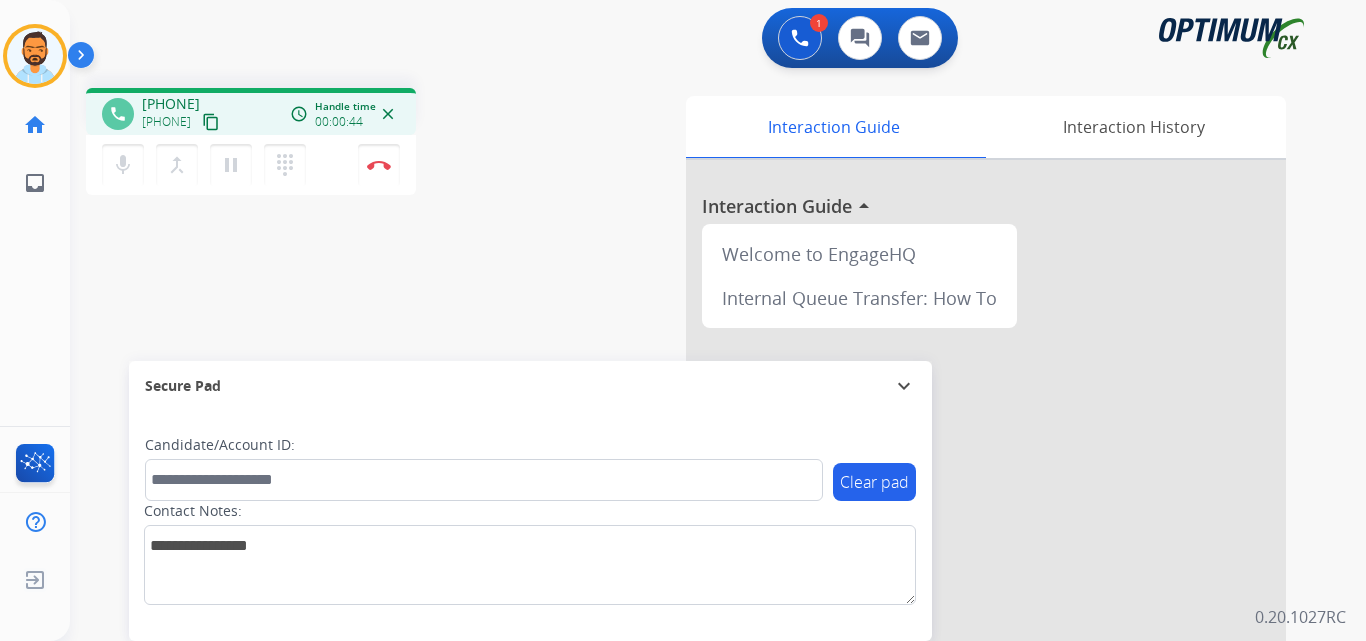 click on "1 Voice Interactions  0  Chat Interactions   0  Email Interactions" at bounding box center (706, 40) 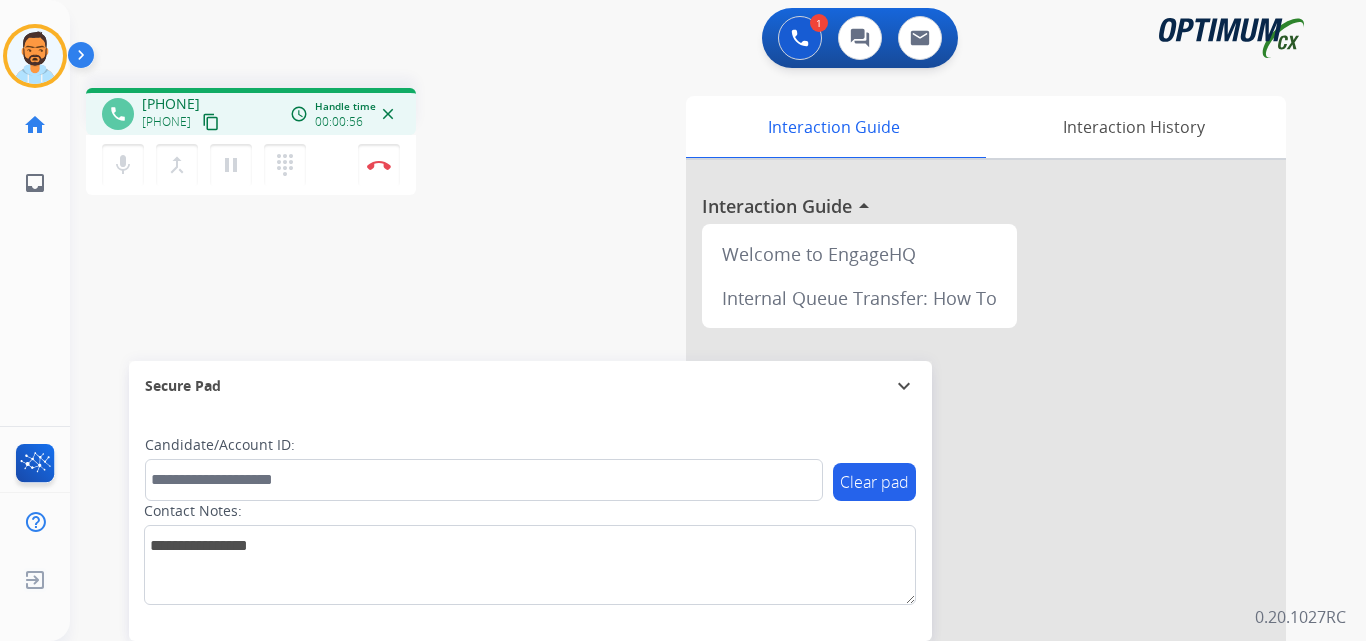 click on "content_copy" at bounding box center [211, 122] 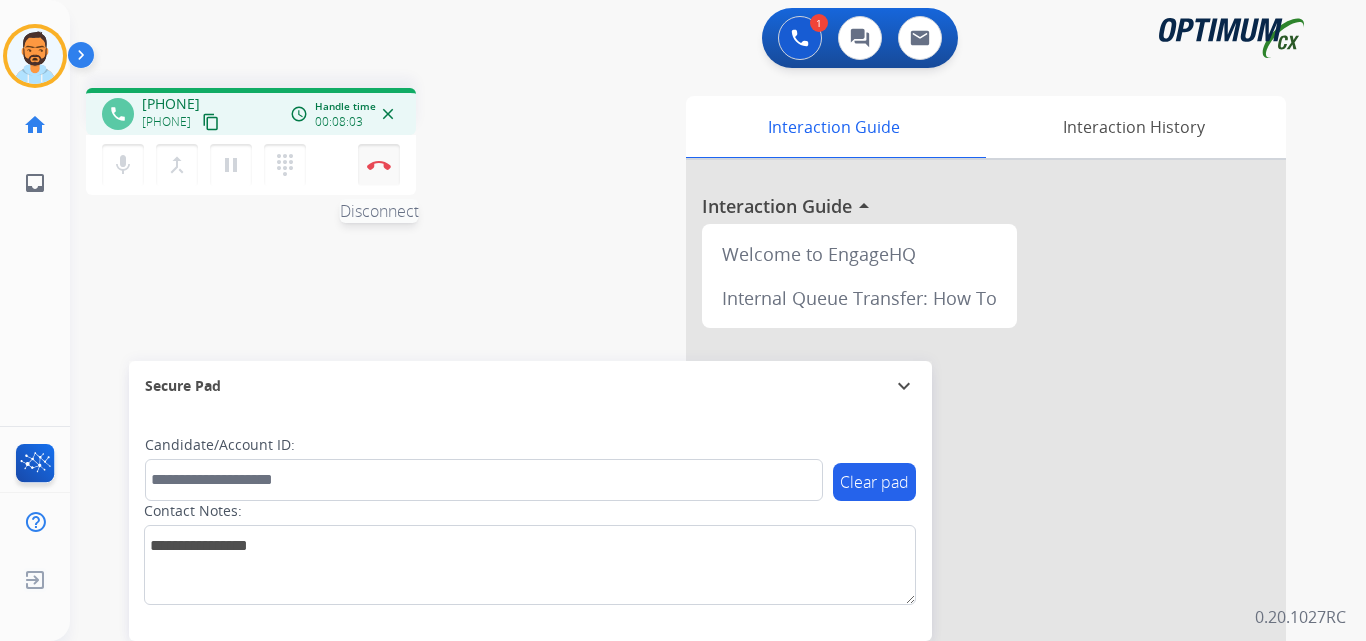 click on "Disconnect" at bounding box center (379, 165) 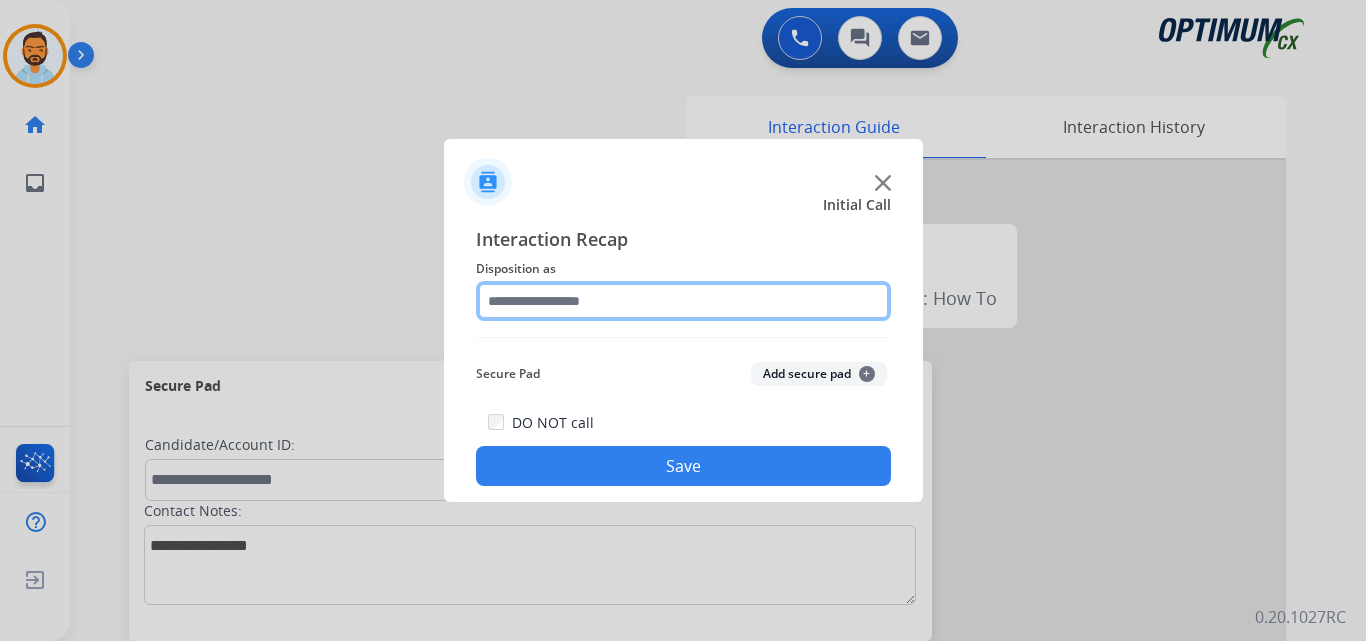 click 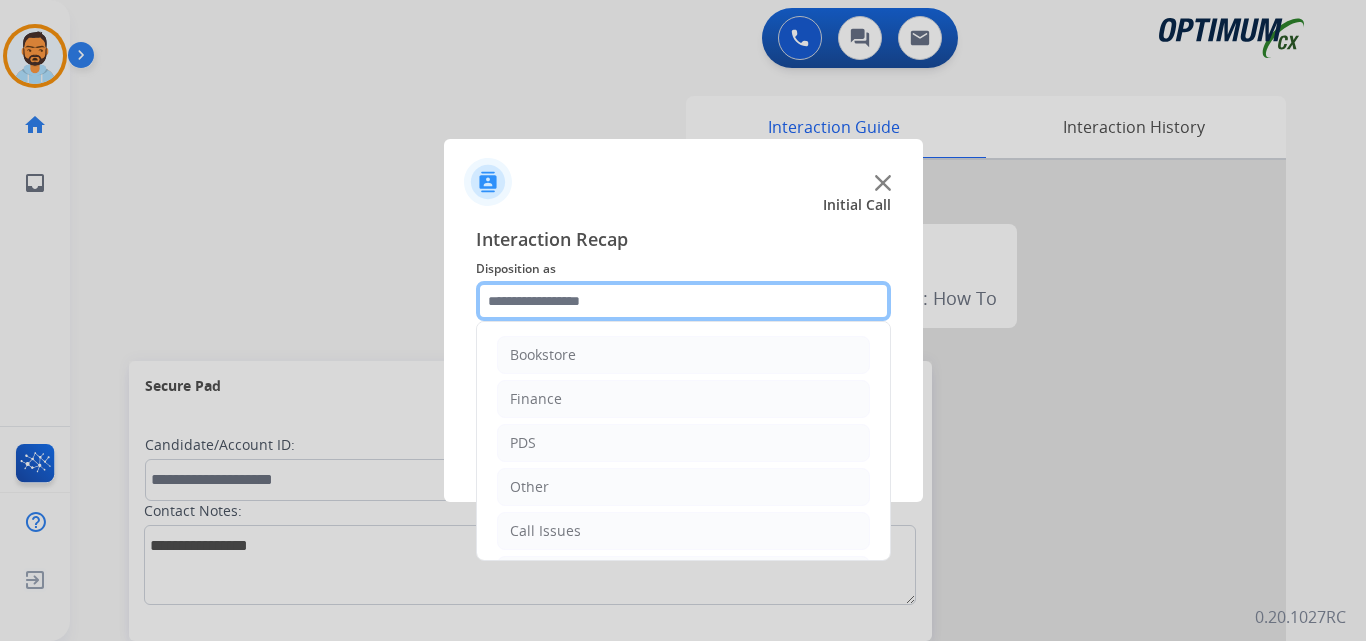 scroll, scrollTop: 136, scrollLeft: 0, axis: vertical 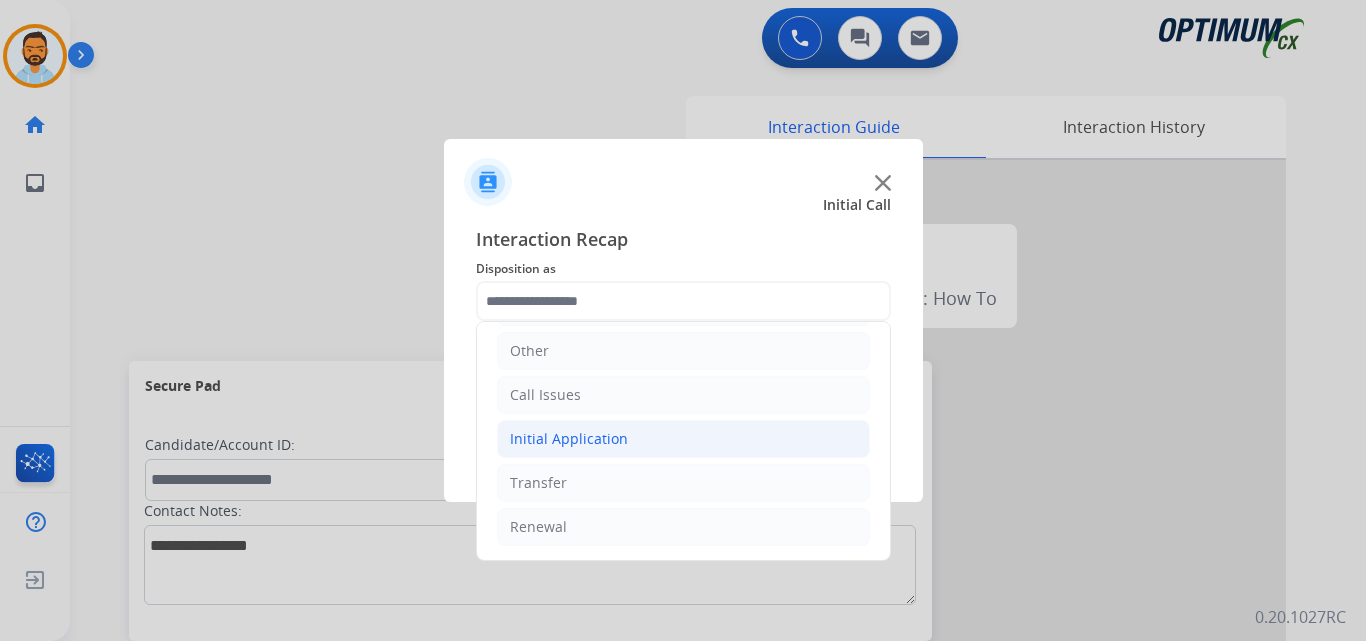 click on "Initial Application" 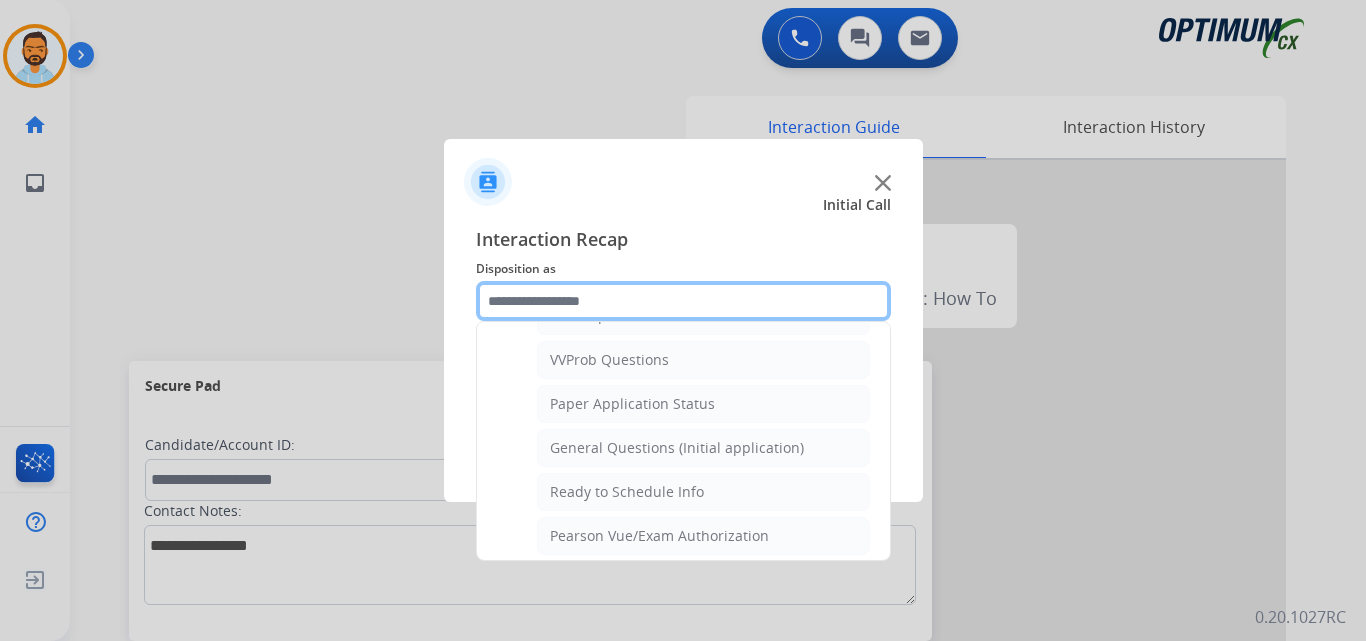 scroll, scrollTop: 1072, scrollLeft: 0, axis: vertical 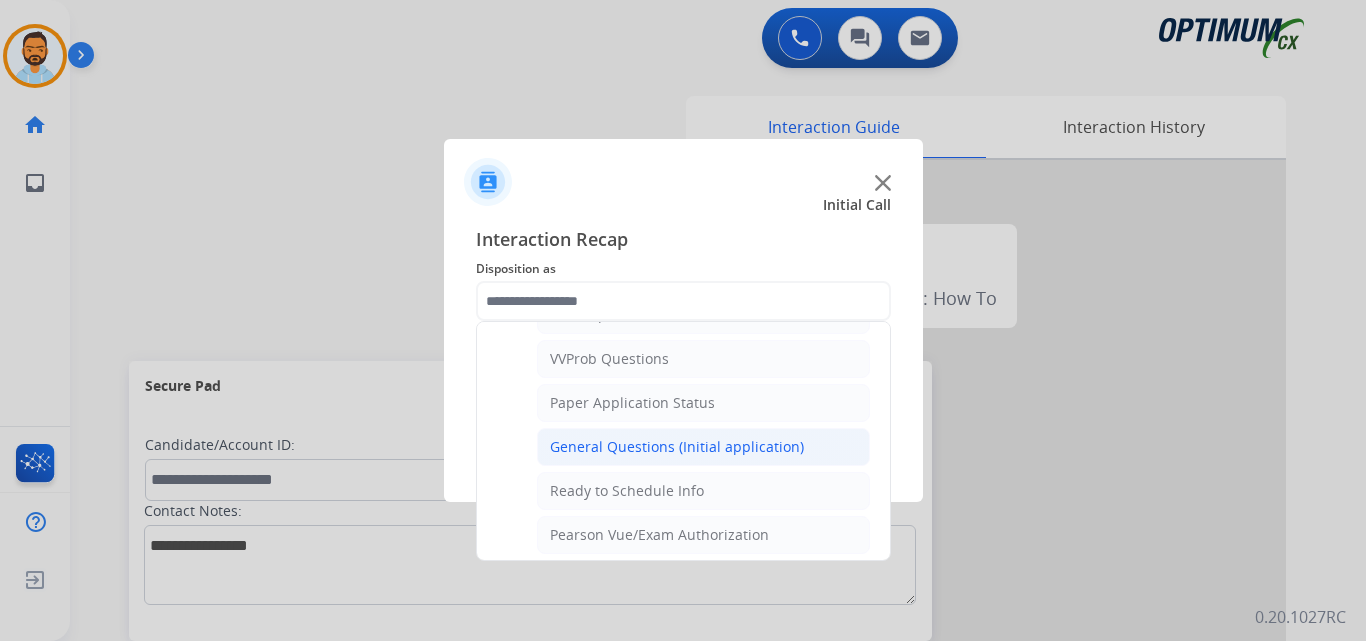 click on "General Questions (Initial application)" 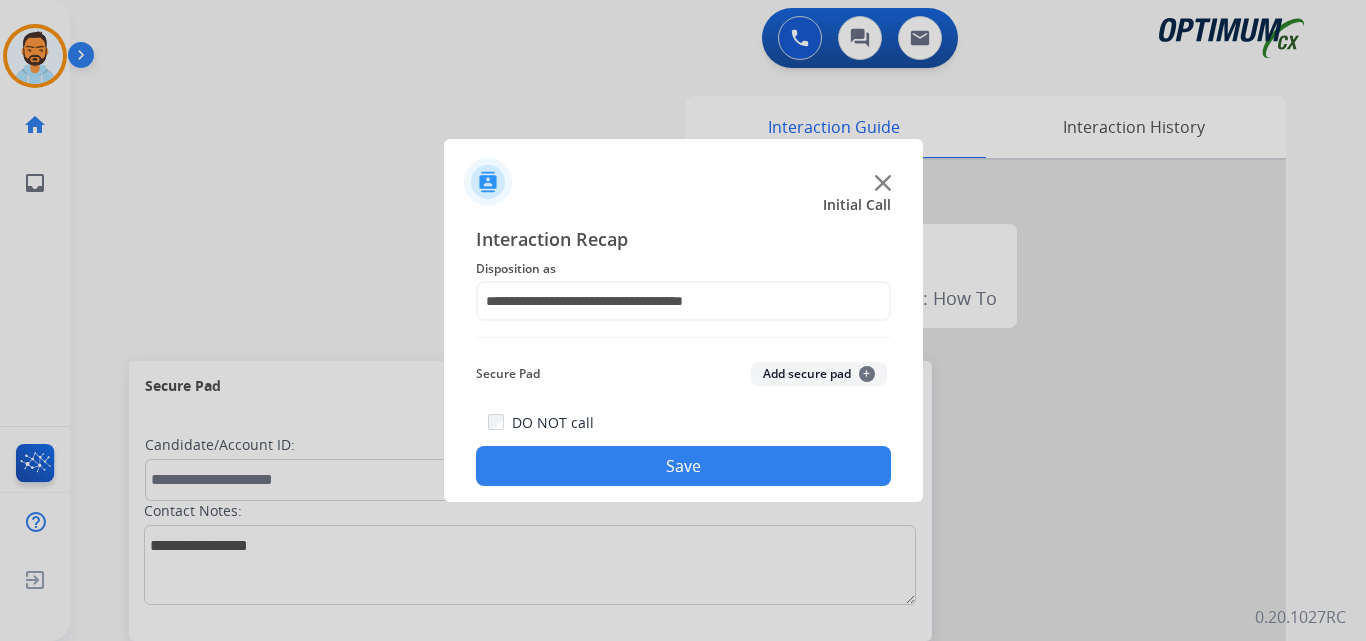 click on "Save" 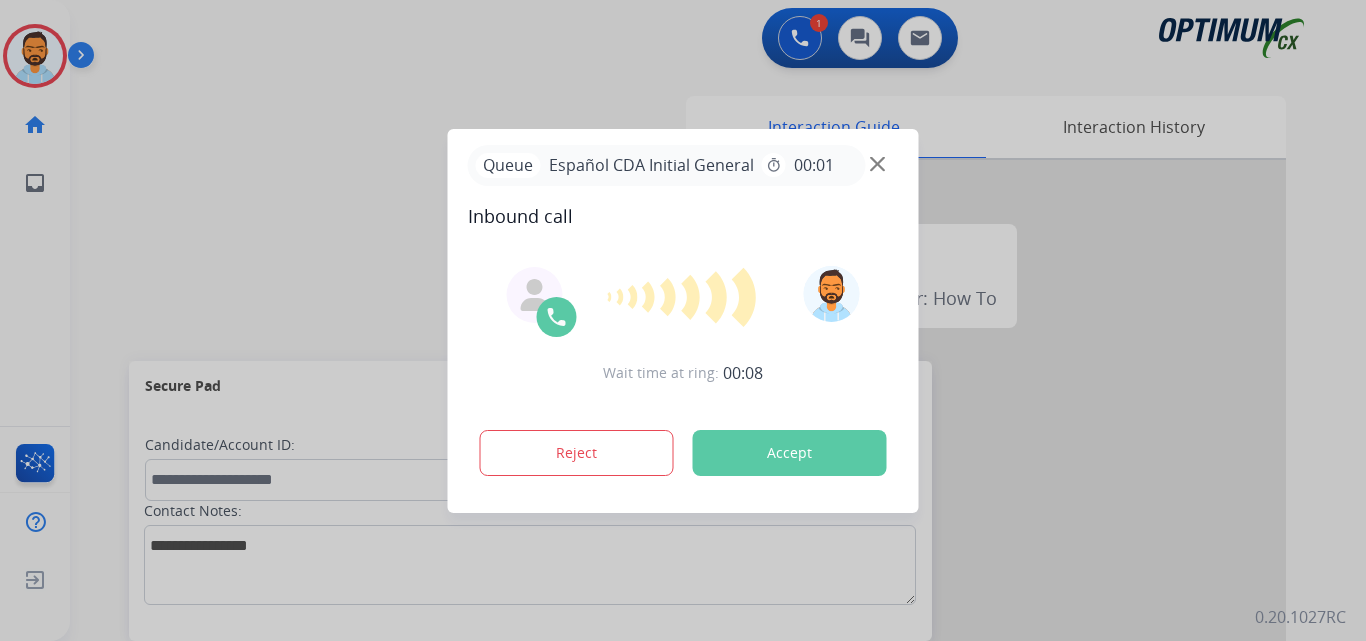 click on "Accept" at bounding box center (790, 453) 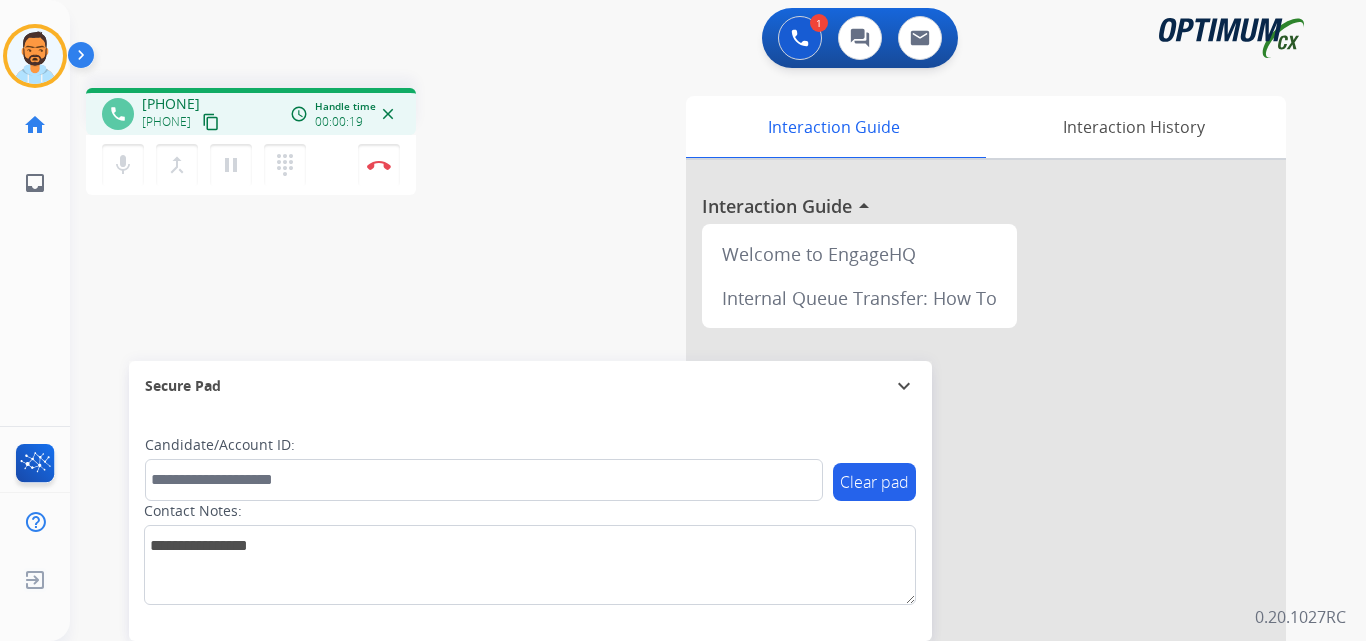 click on "content_copy" at bounding box center (211, 122) 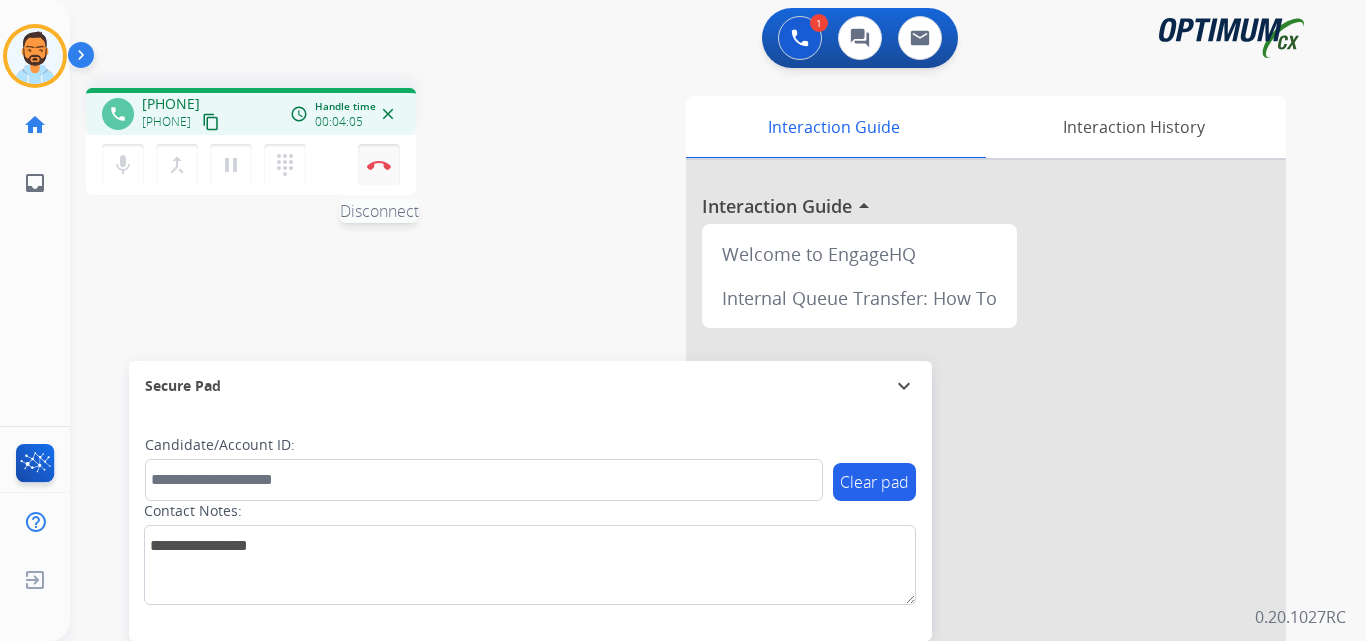 click at bounding box center (379, 165) 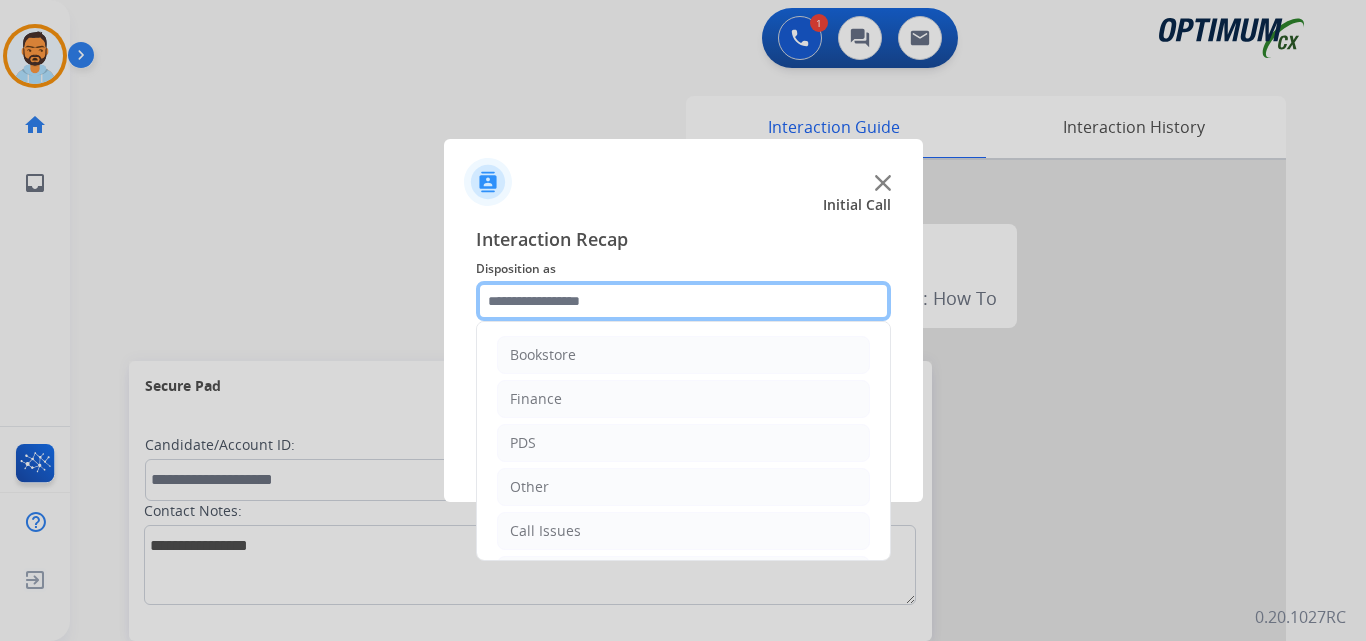 click 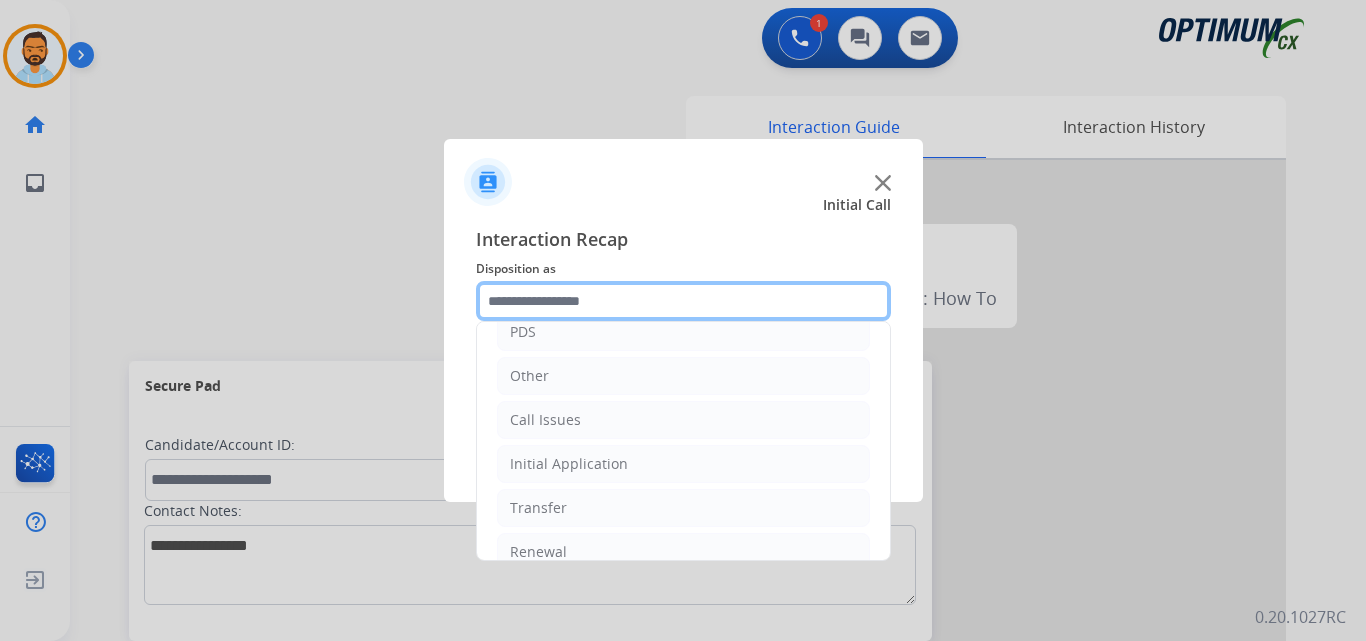 scroll, scrollTop: 136, scrollLeft: 0, axis: vertical 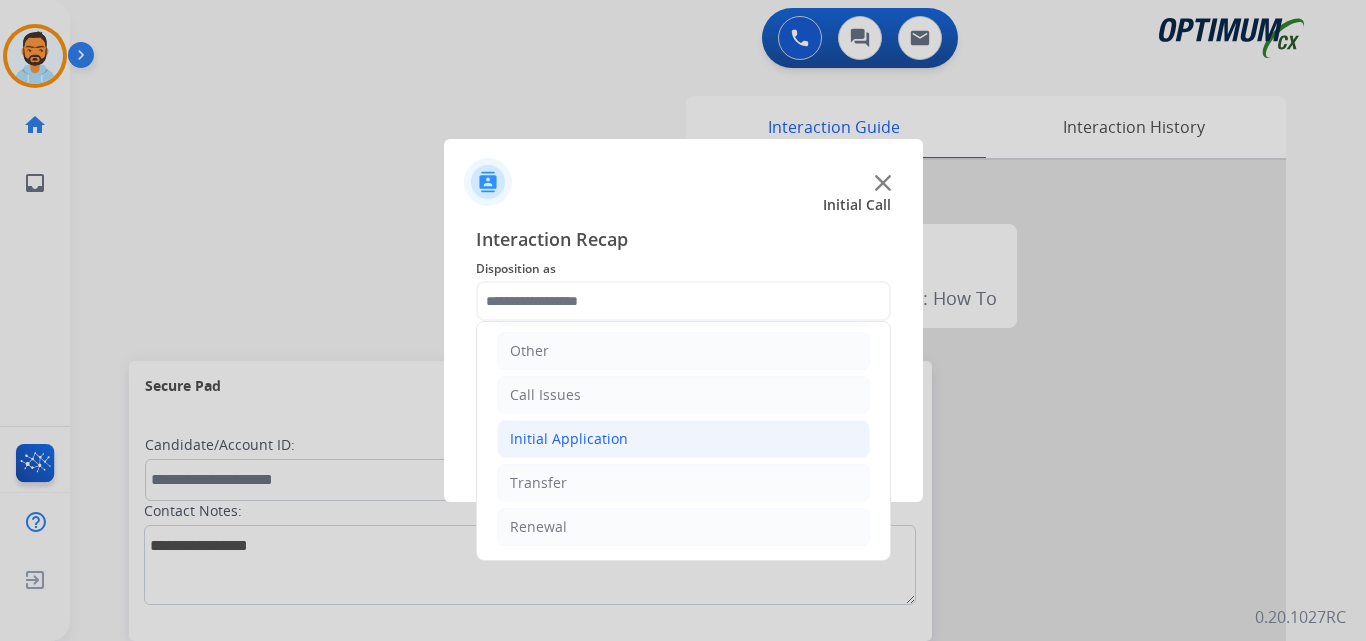 click on "Initial Application" 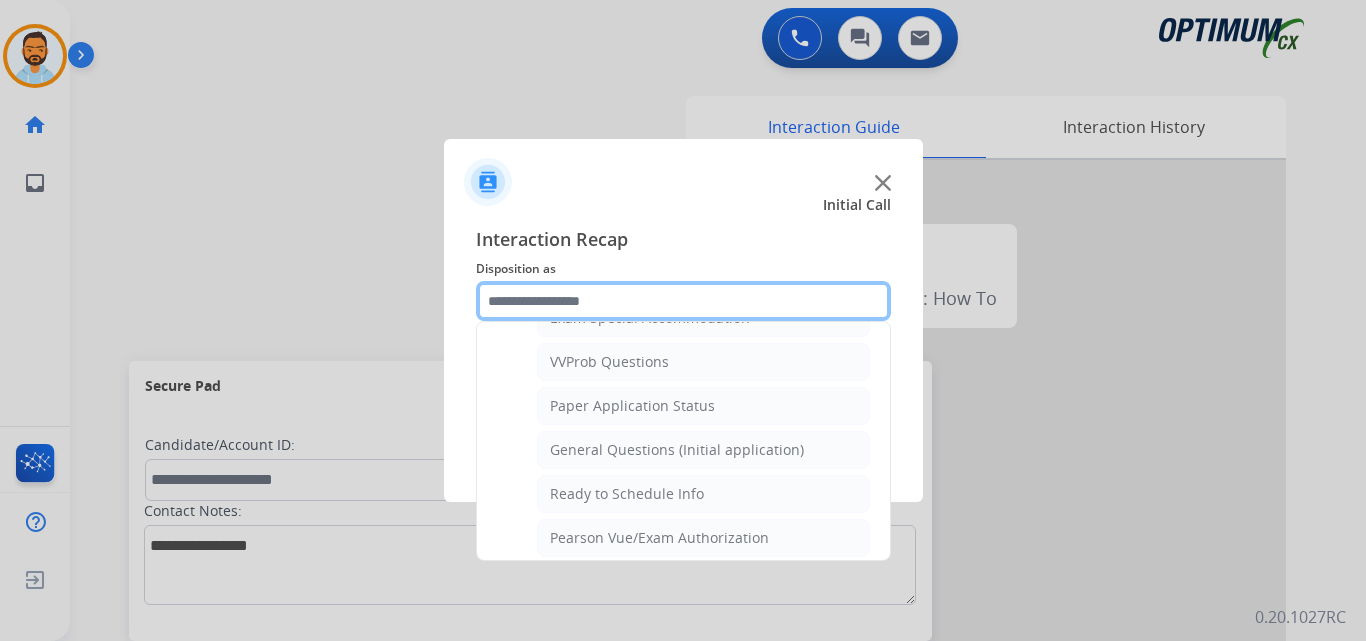 scroll, scrollTop: 1072, scrollLeft: 0, axis: vertical 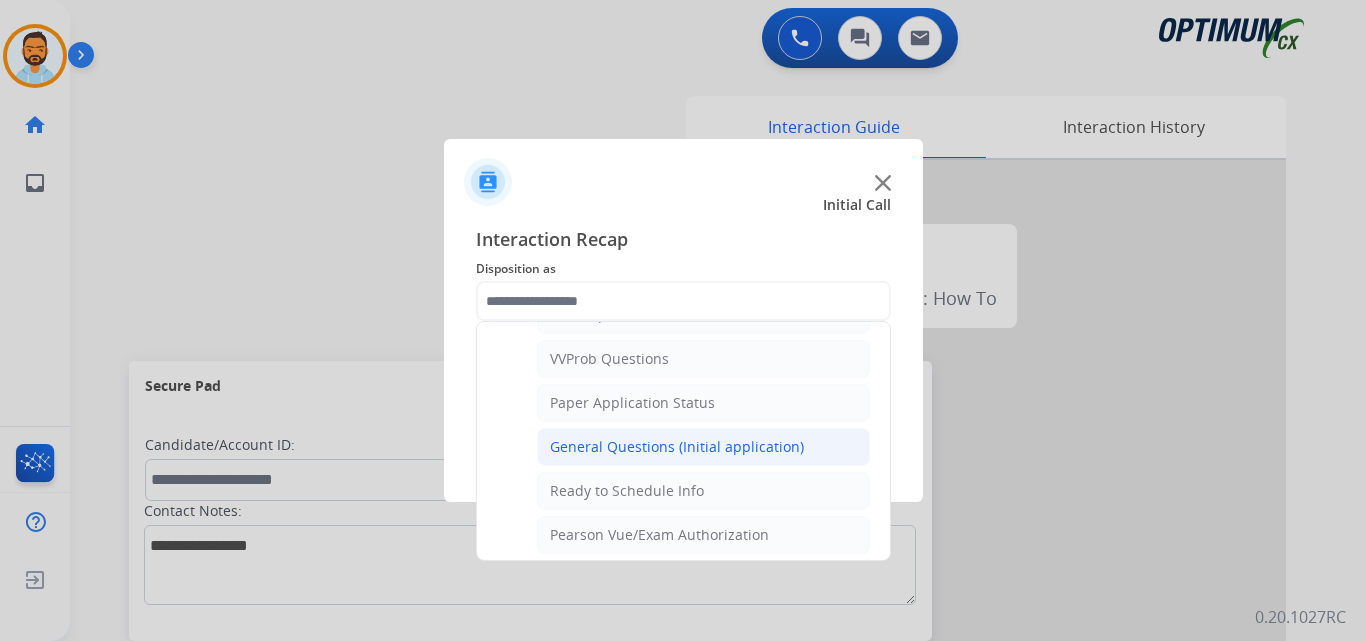 click on "General Questions (Initial application)" 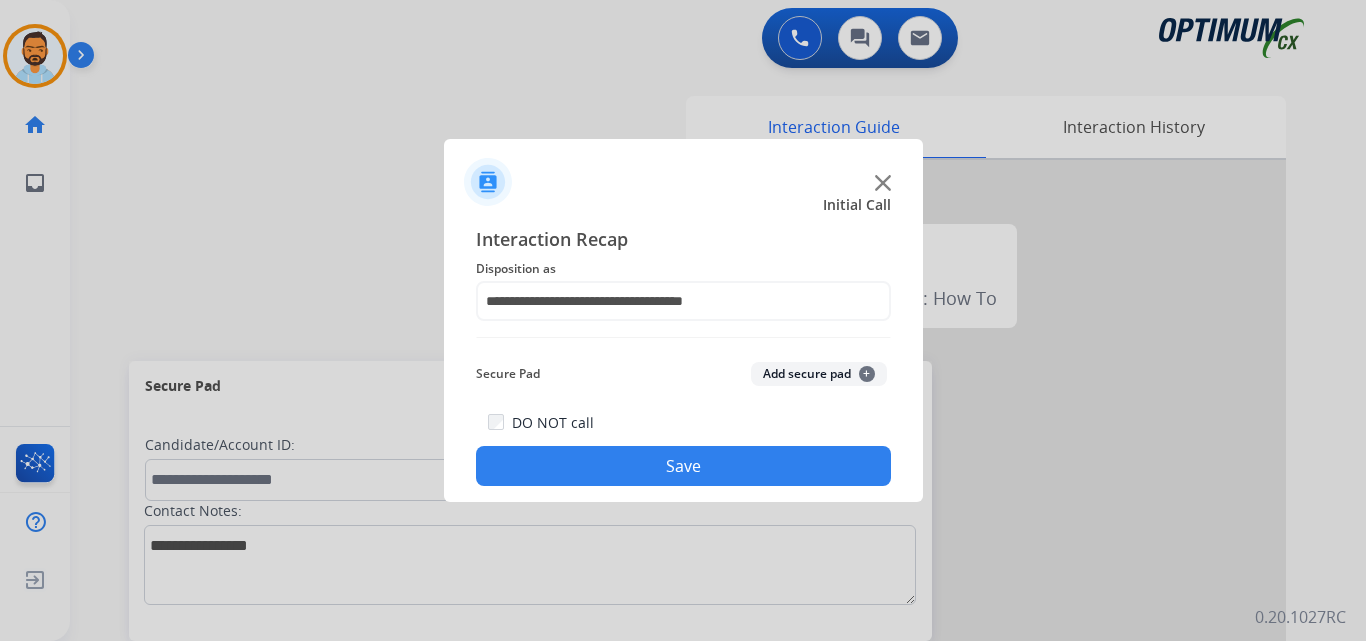 click on "Save" 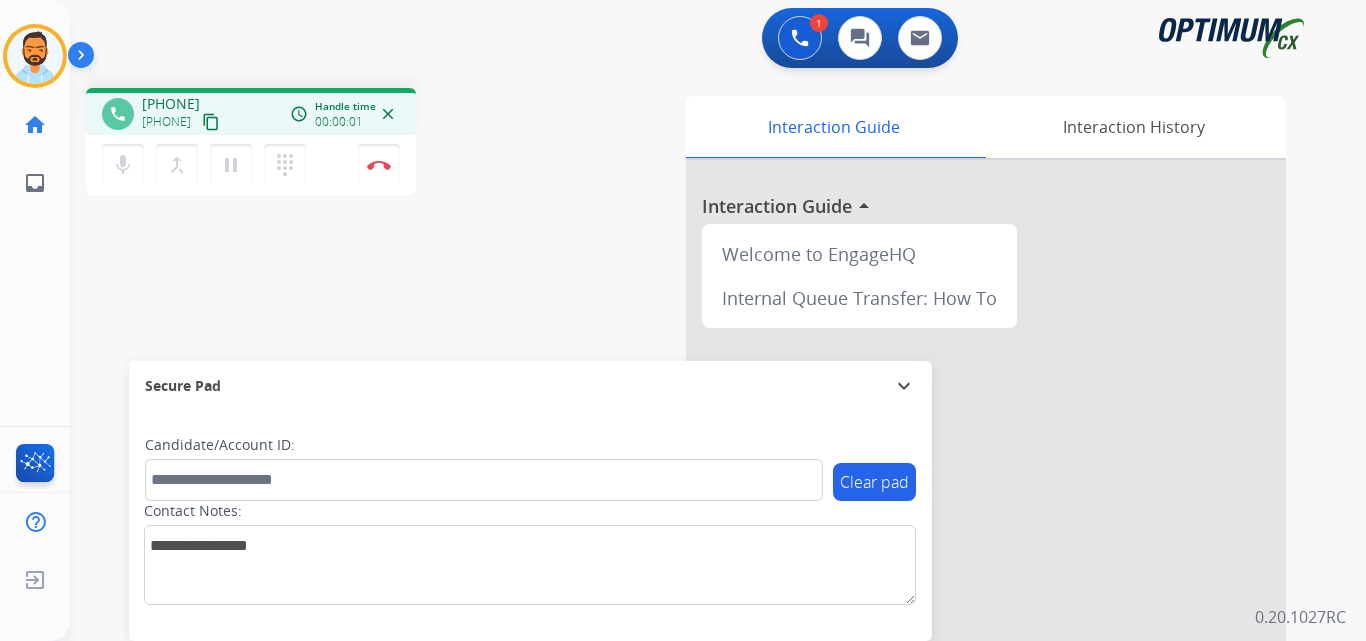 click on "content_copy" at bounding box center (211, 122) 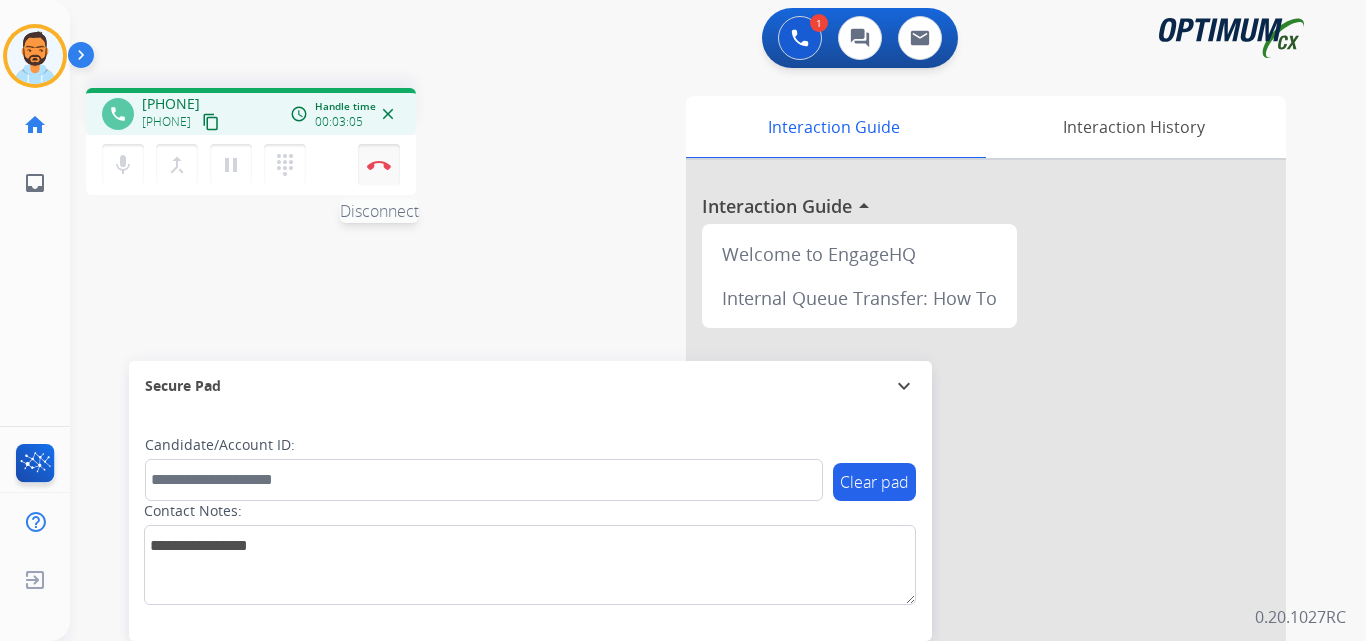 click on "Disconnect" at bounding box center (379, 165) 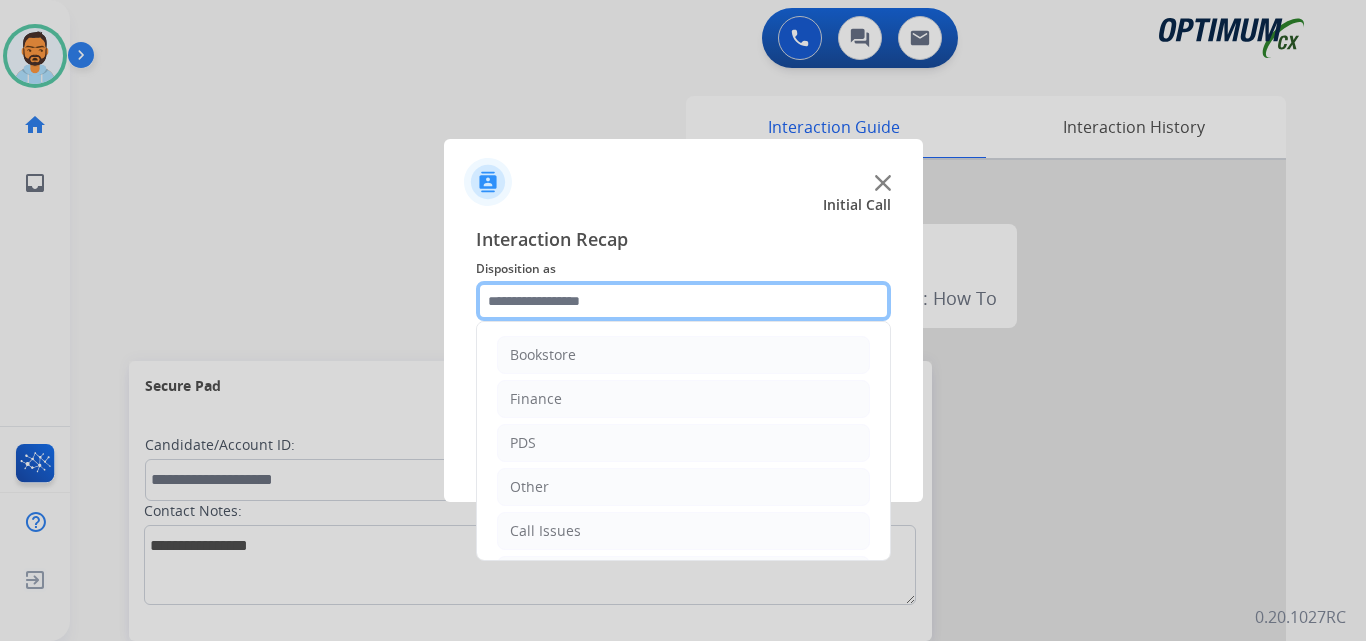 click 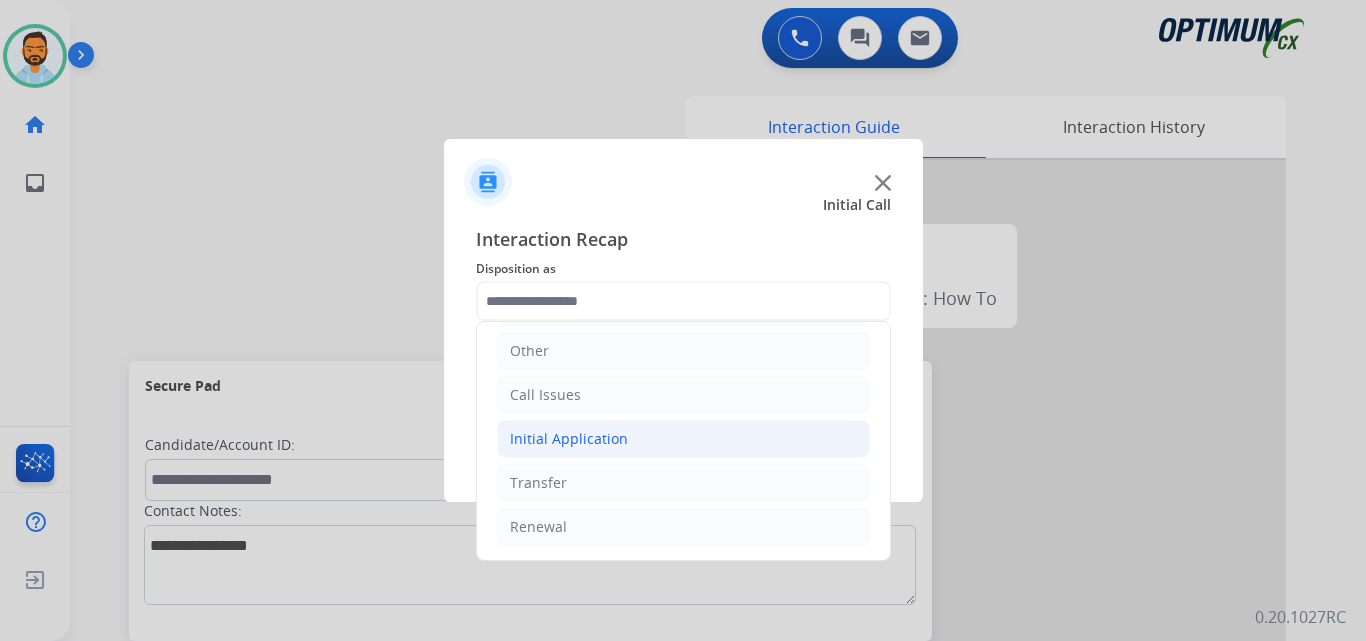 click on "Initial Application" 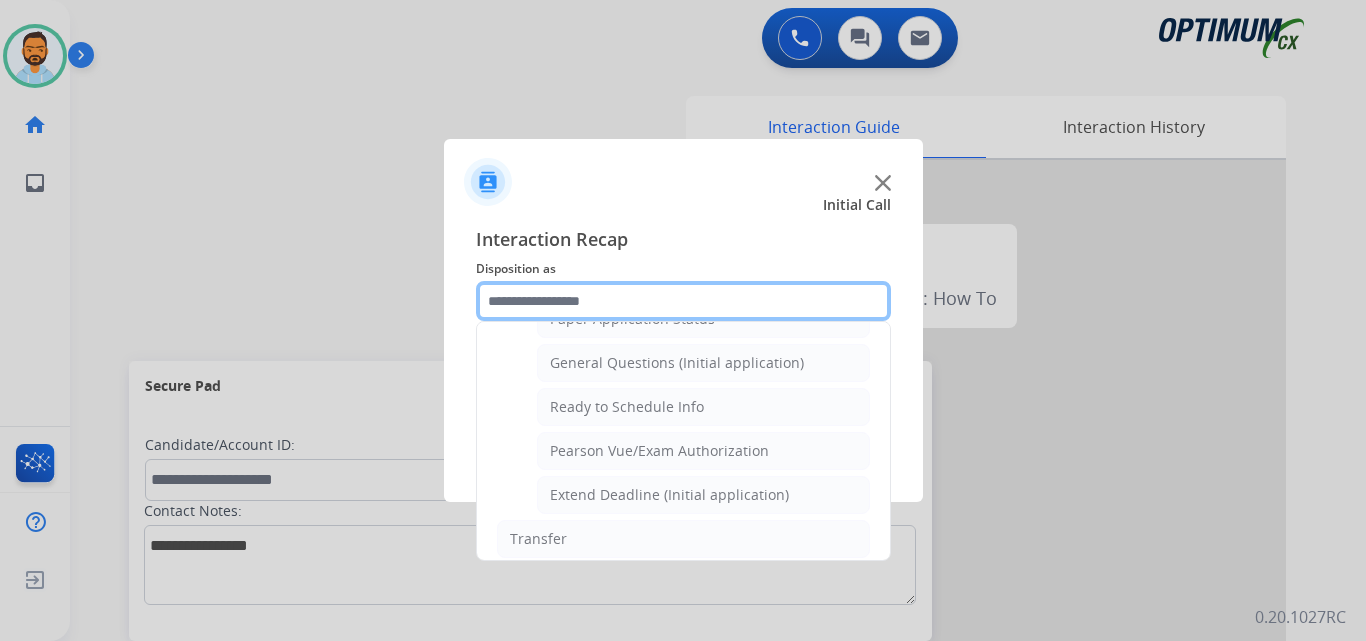 scroll, scrollTop: 1141, scrollLeft: 0, axis: vertical 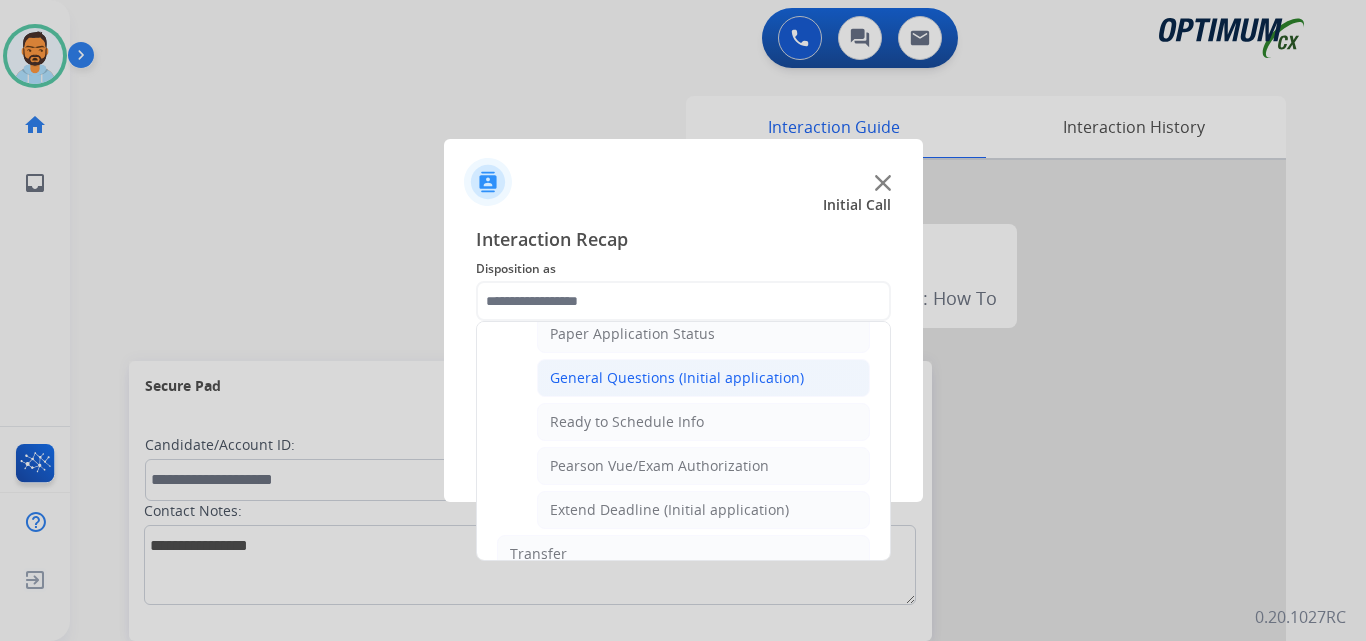 click on "General Questions (Initial application)" 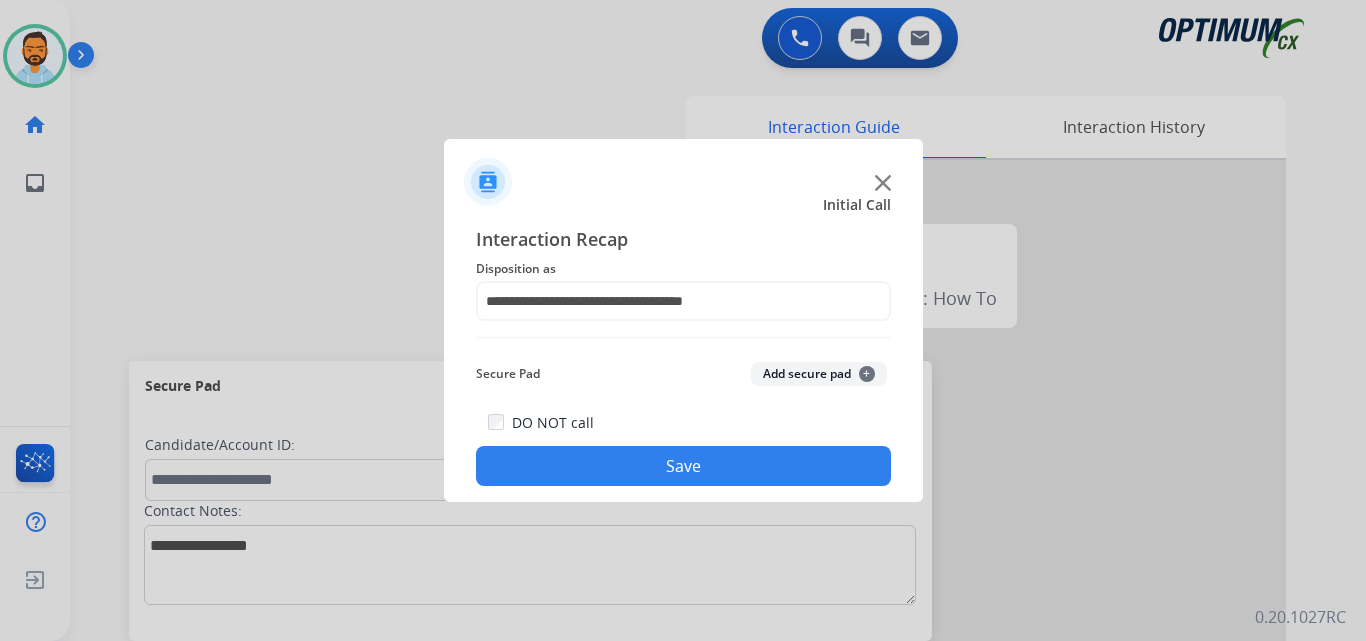 click on "Save" 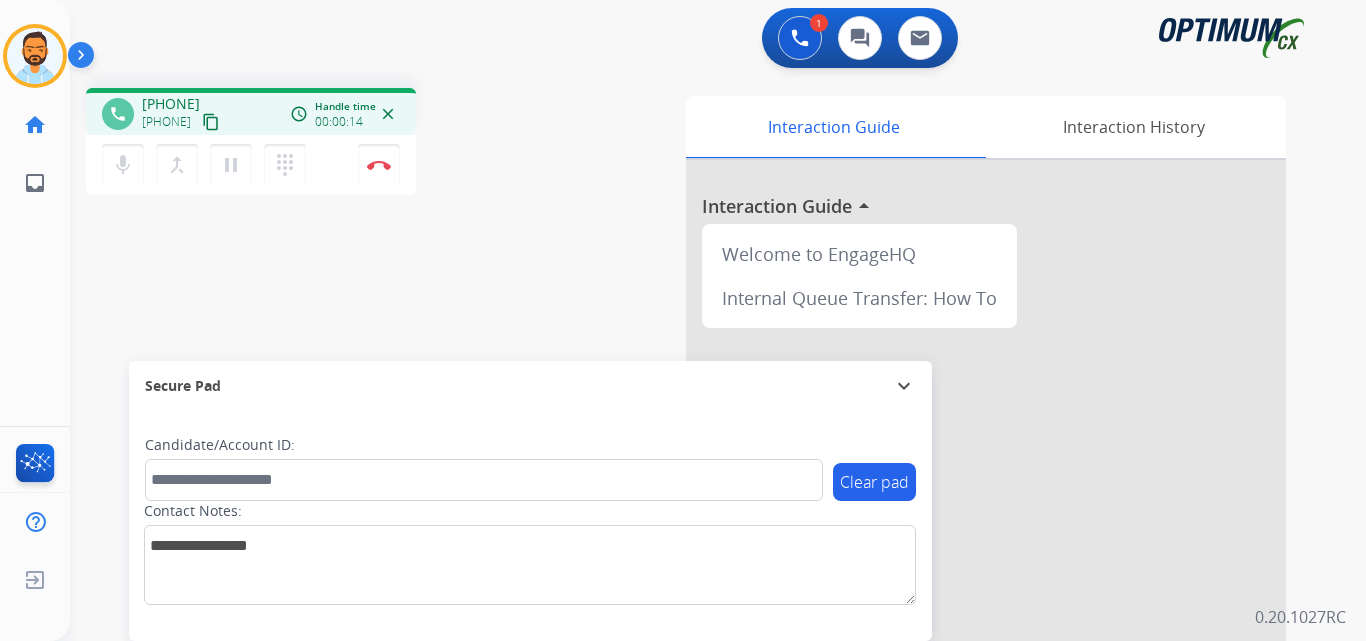 click on "content_copy" at bounding box center [211, 122] 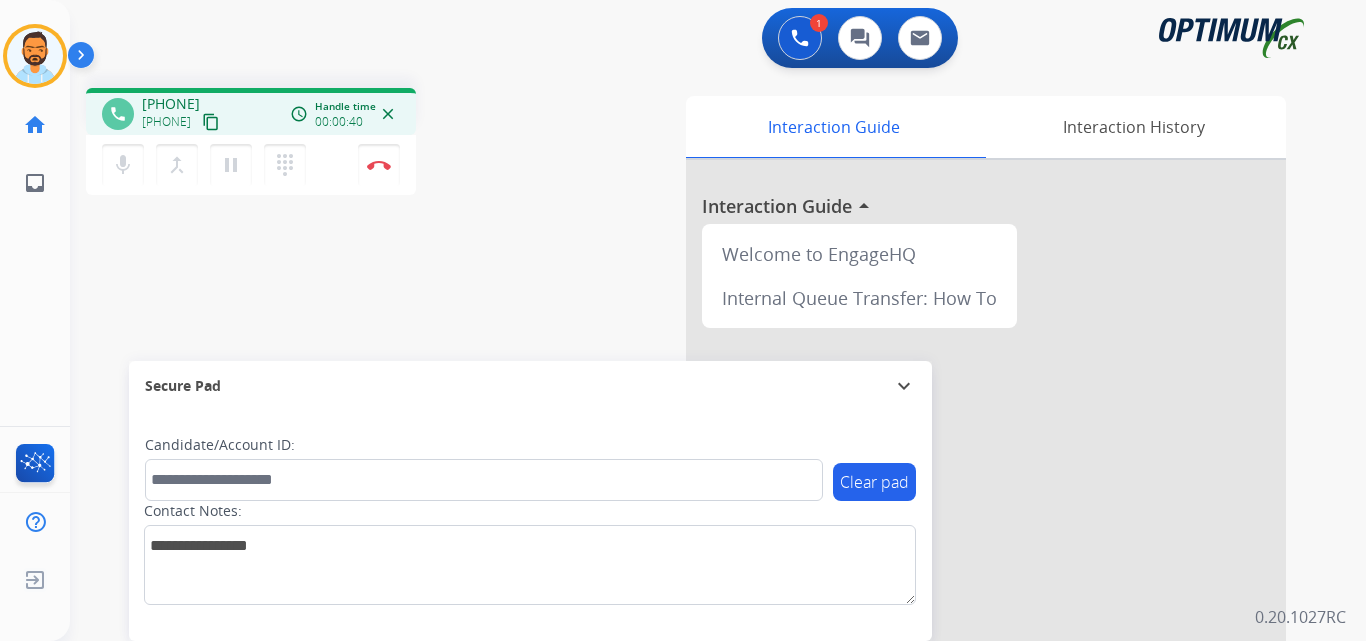 click on "content_copy" at bounding box center (211, 122) 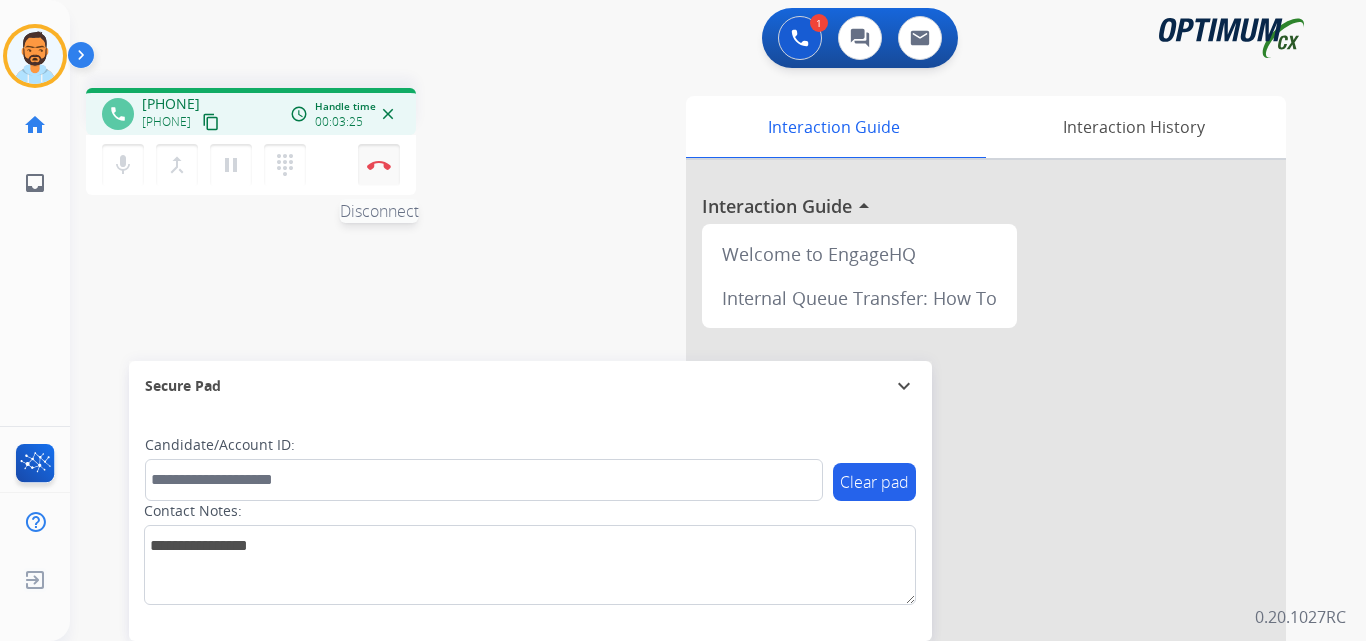 click at bounding box center (379, 165) 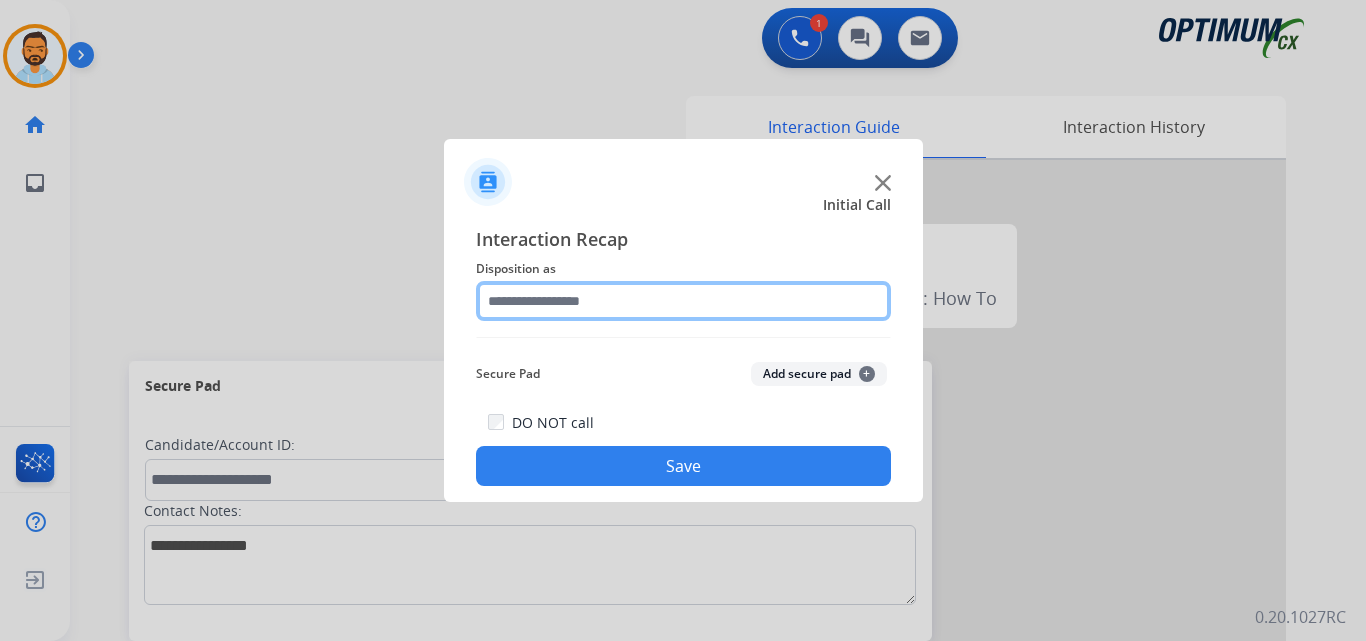 click 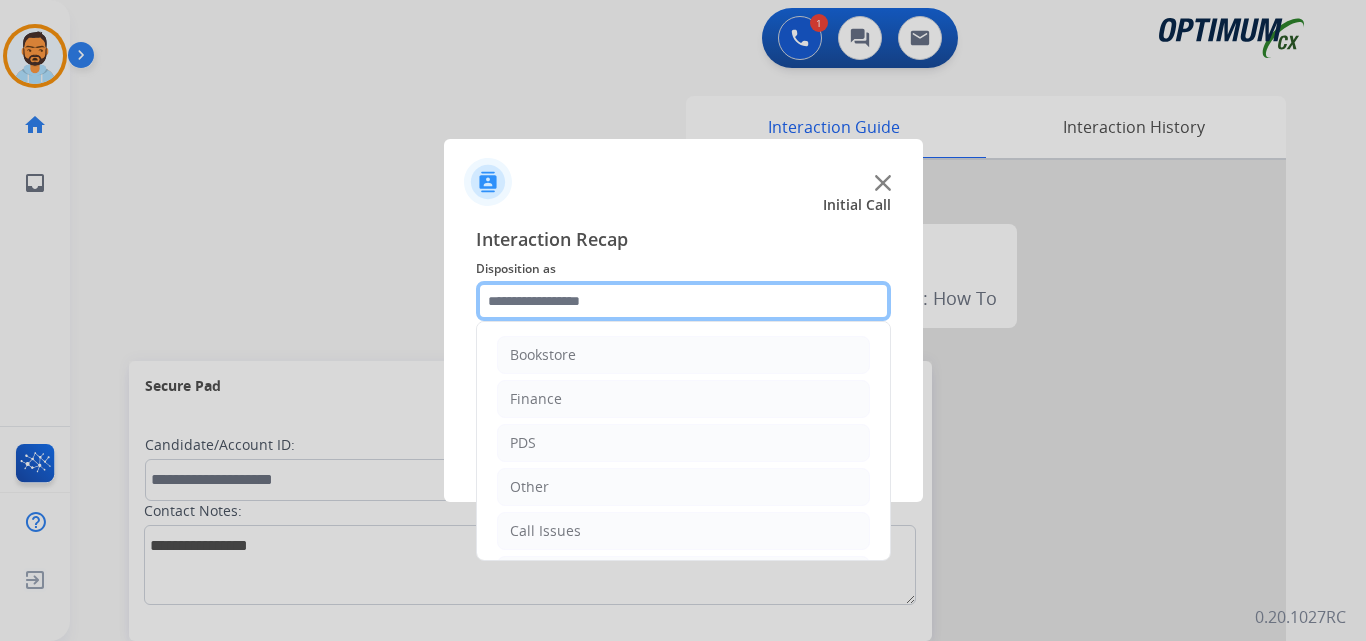 scroll, scrollTop: 136, scrollLeft: 0, axis: vertical 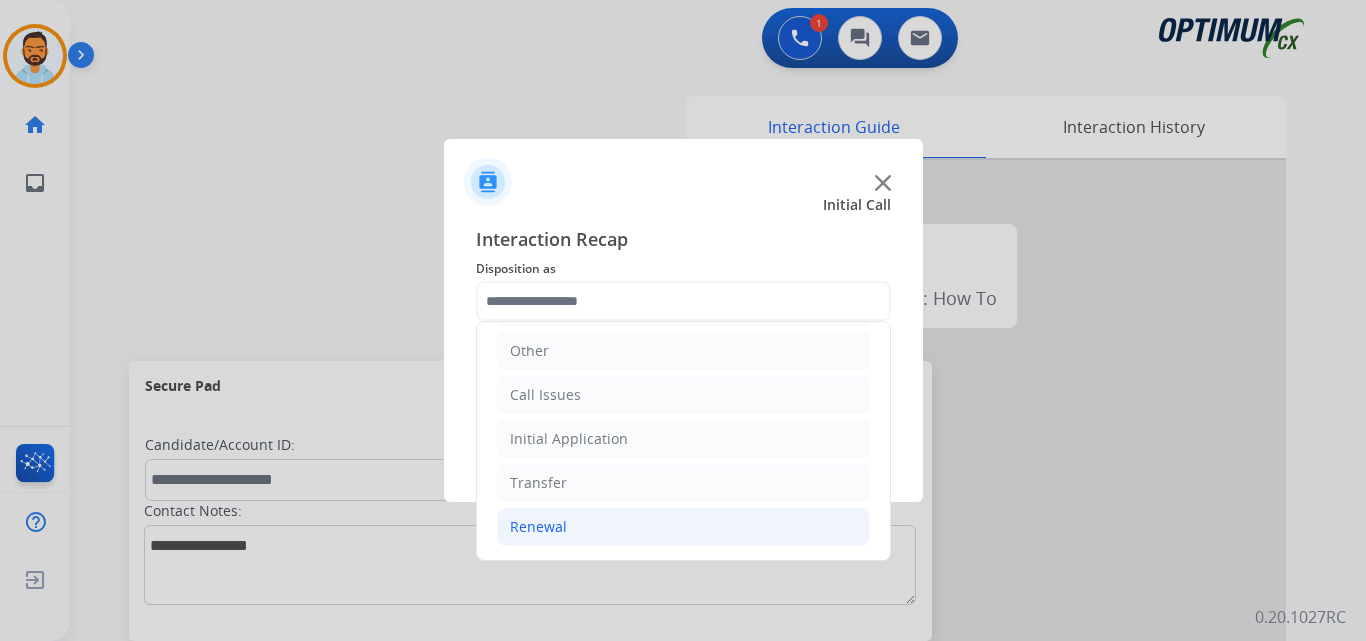 click on "Renewal" 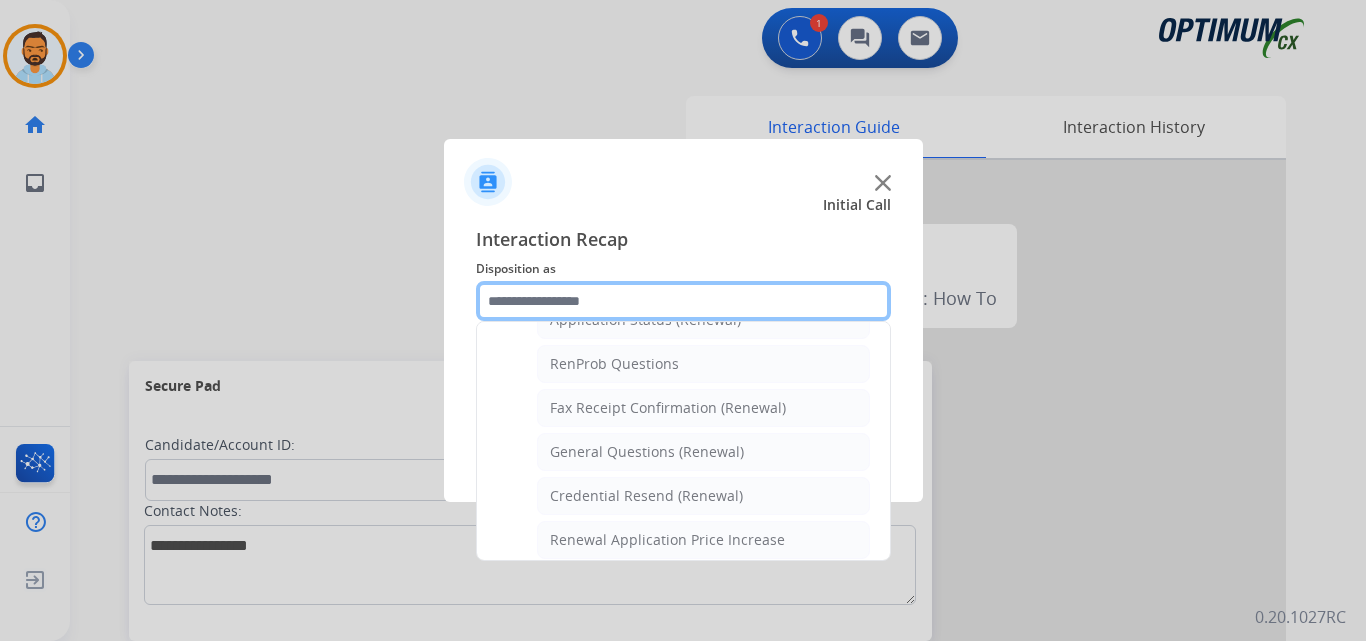 scroll, scrollTop: 503, scrollLeft: 0, axis: vertical 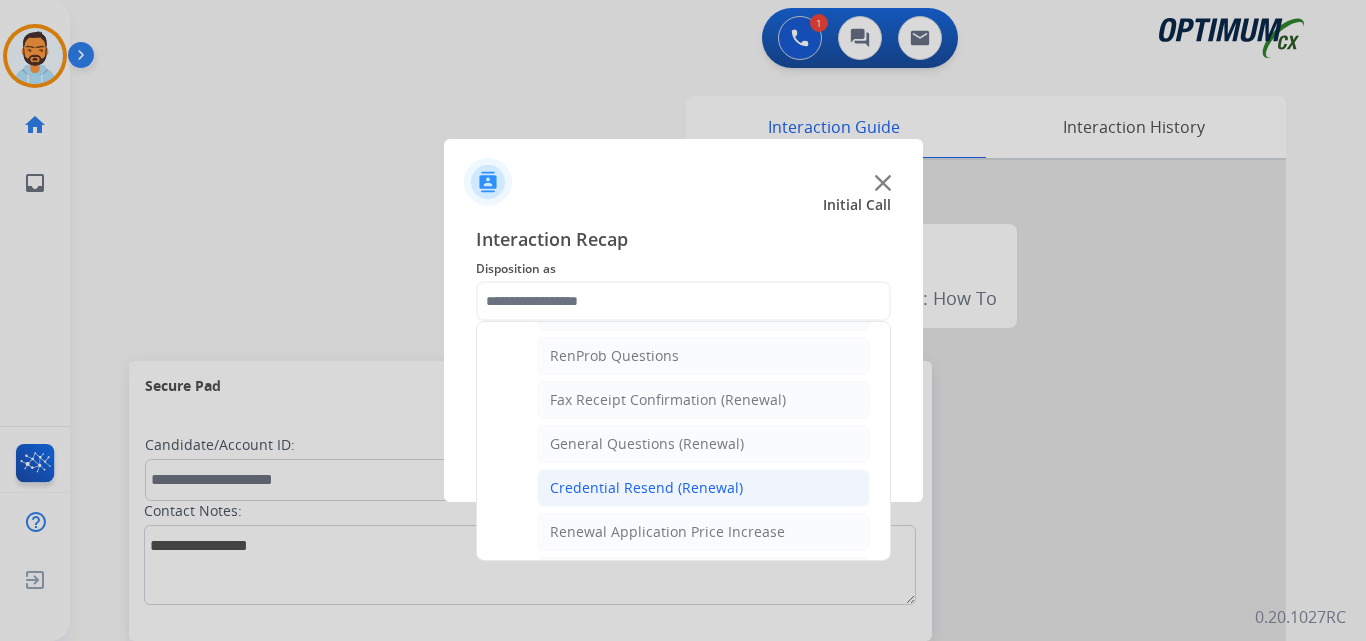 click on "Credential Resend (Renewal)" 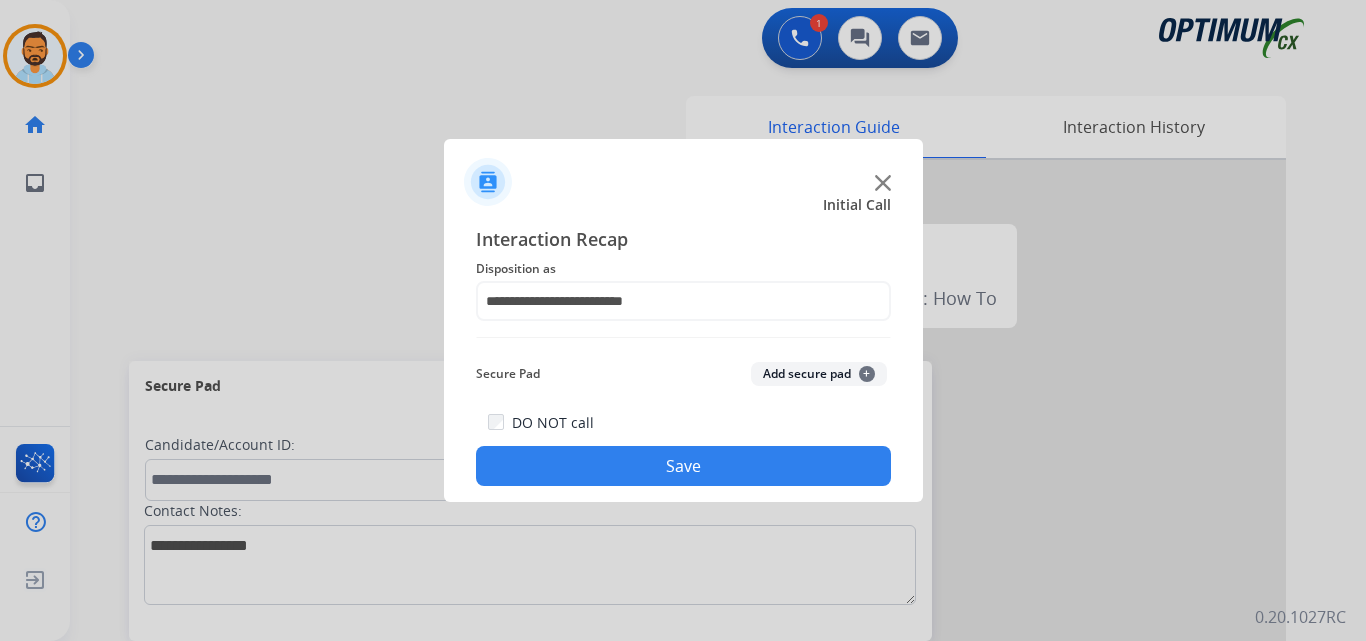 click on "Save" 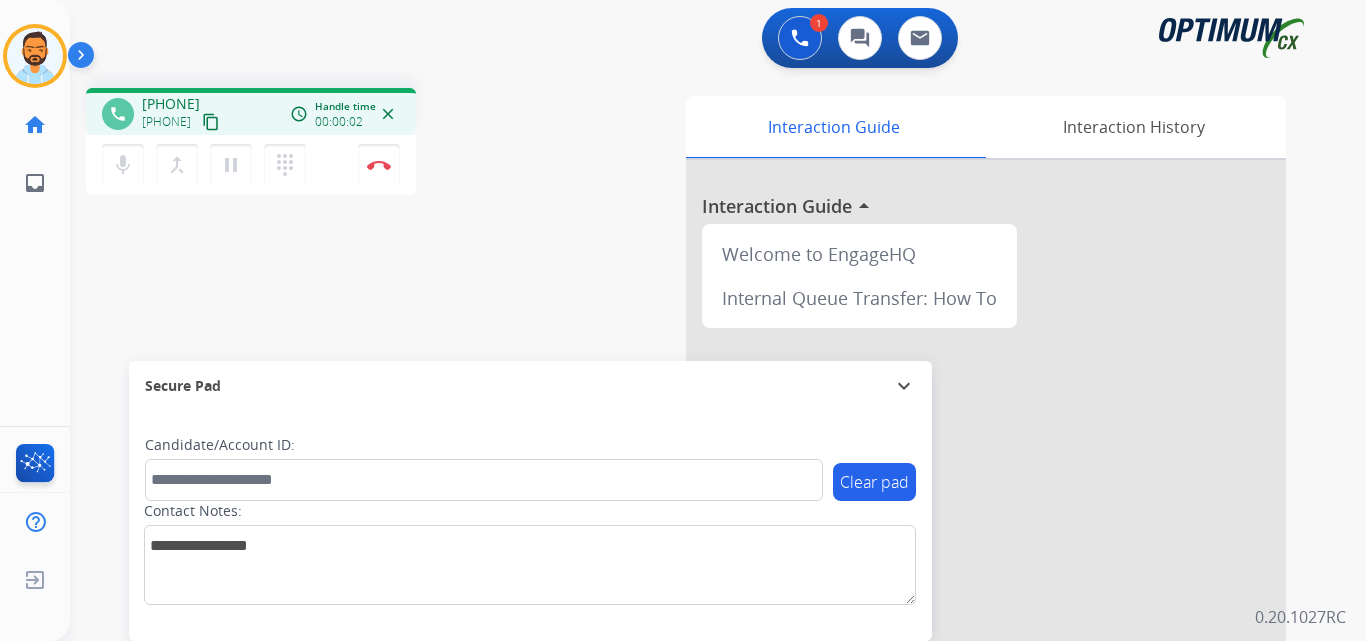 click on "content_copy" at bounding box center [211, 122] 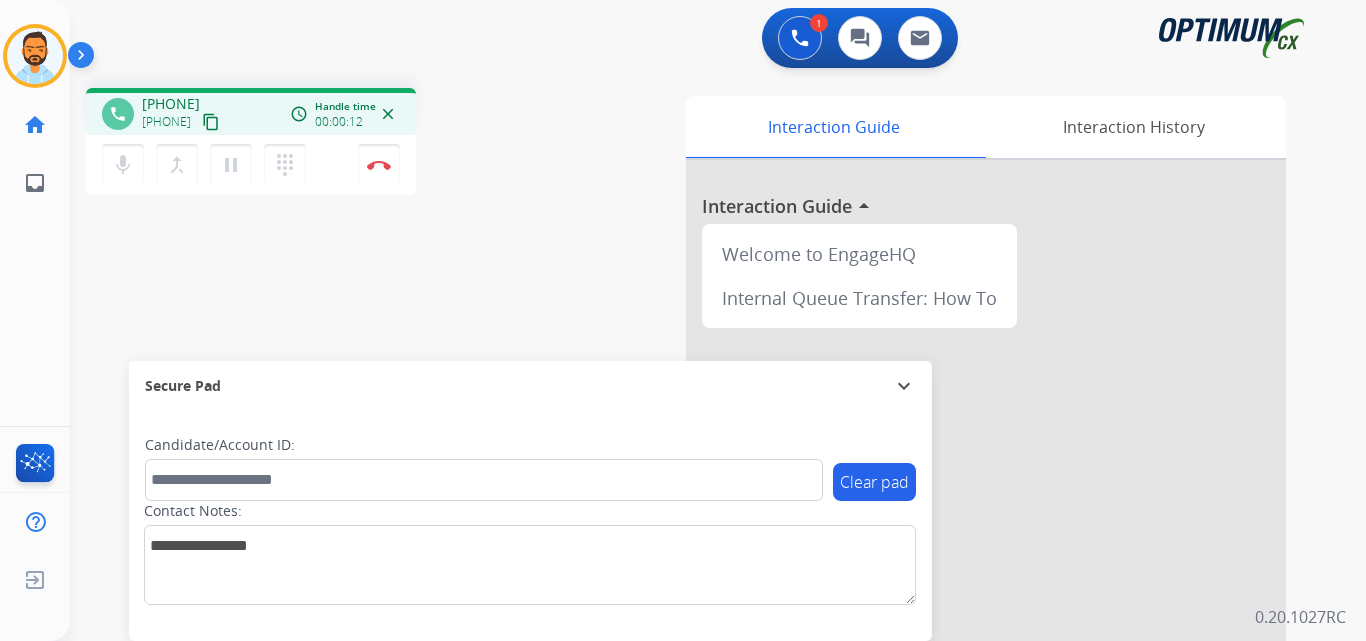 click on "content_copy" at bounding box center [211, 122] 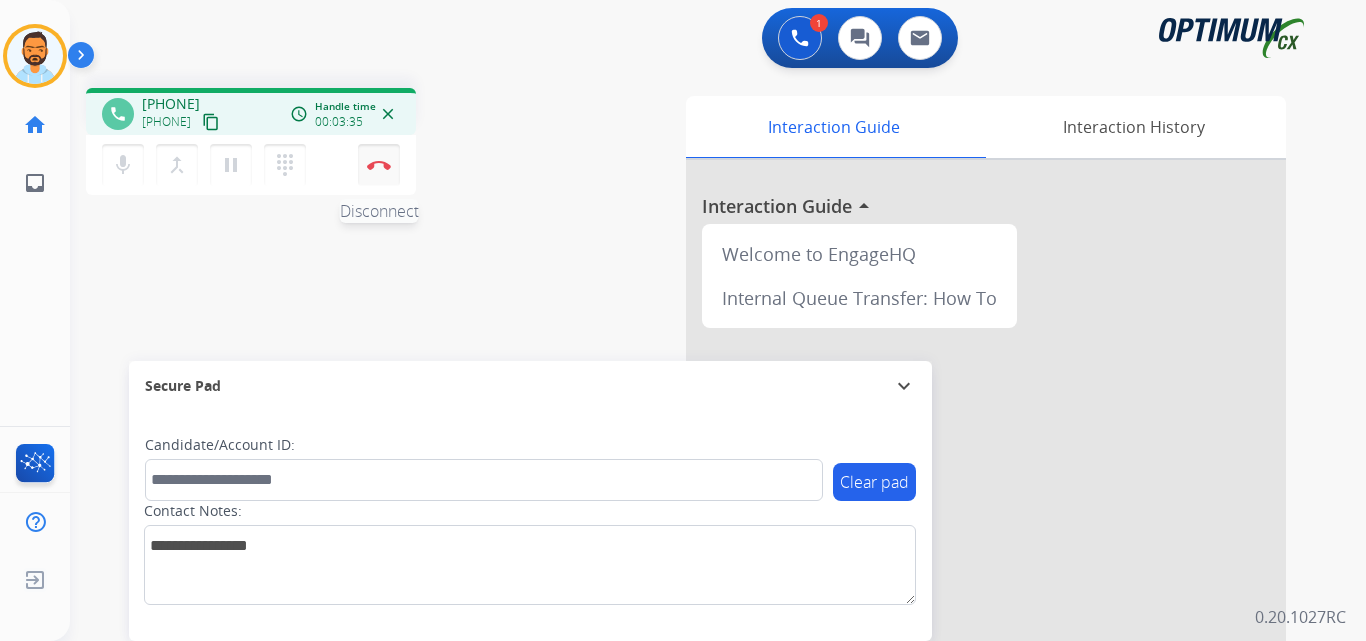 click on "Disconnect" at bounding box center [379, 165] 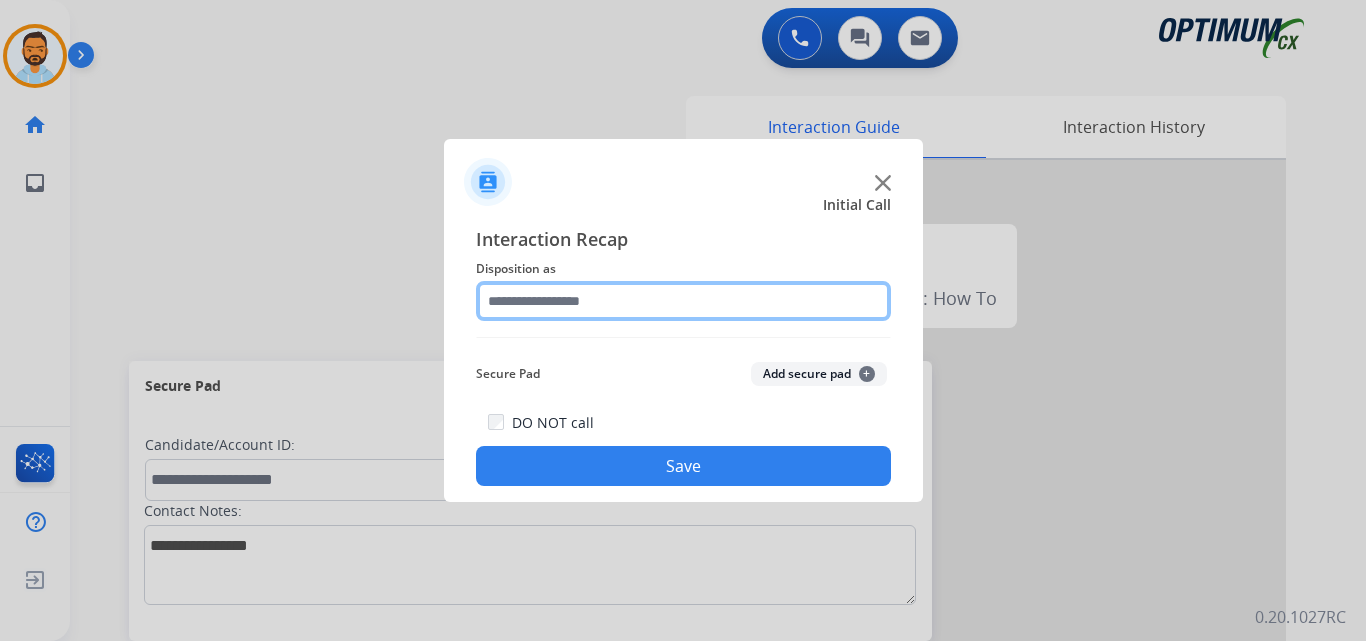 click 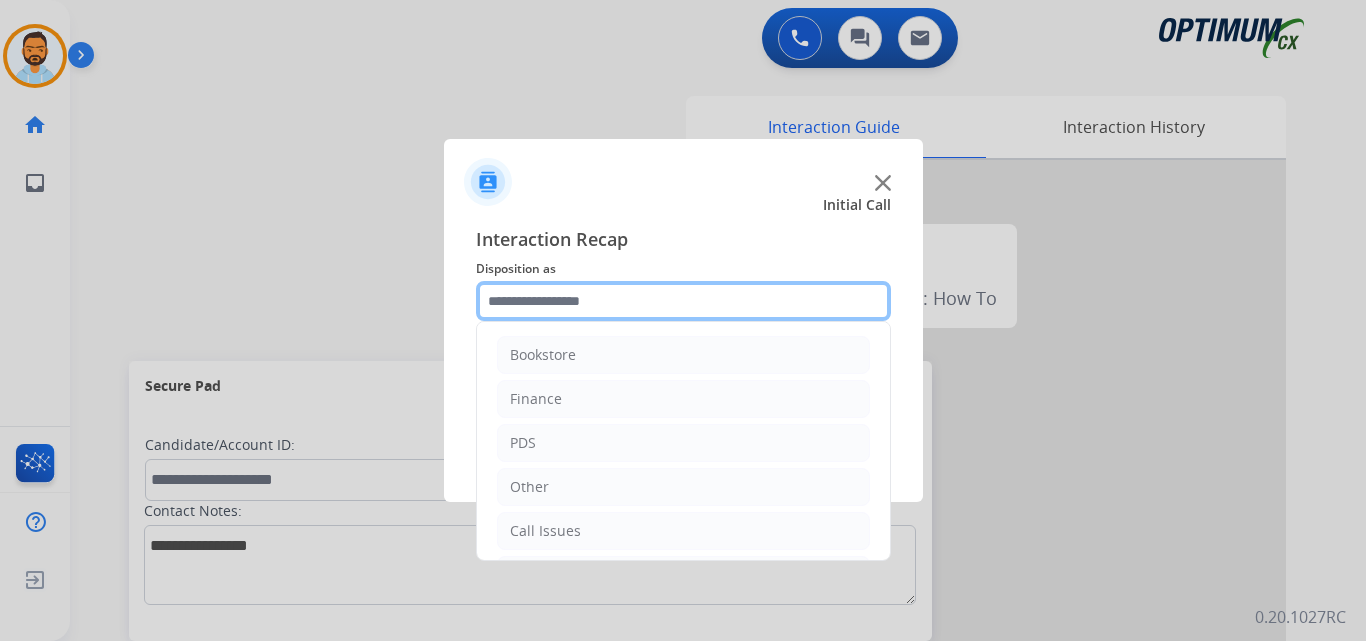 scroll, scrollTop: 136, scrollLeft: 0, axis: vertical 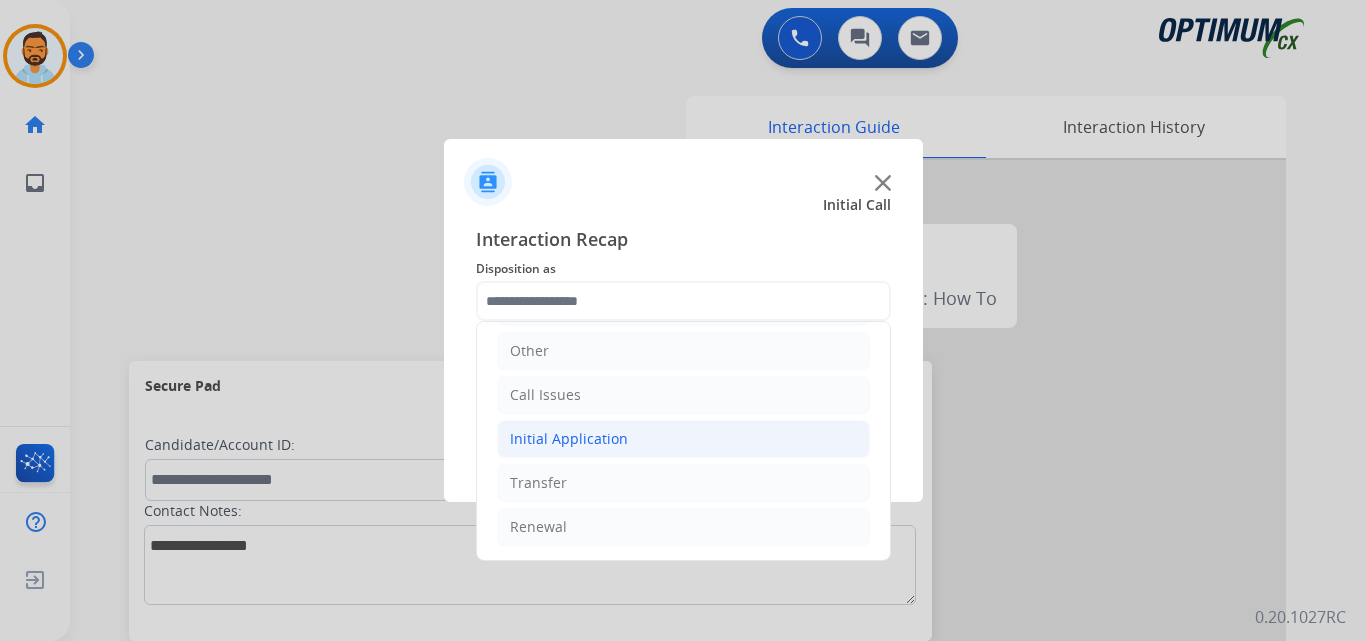 click on "Initial Application" 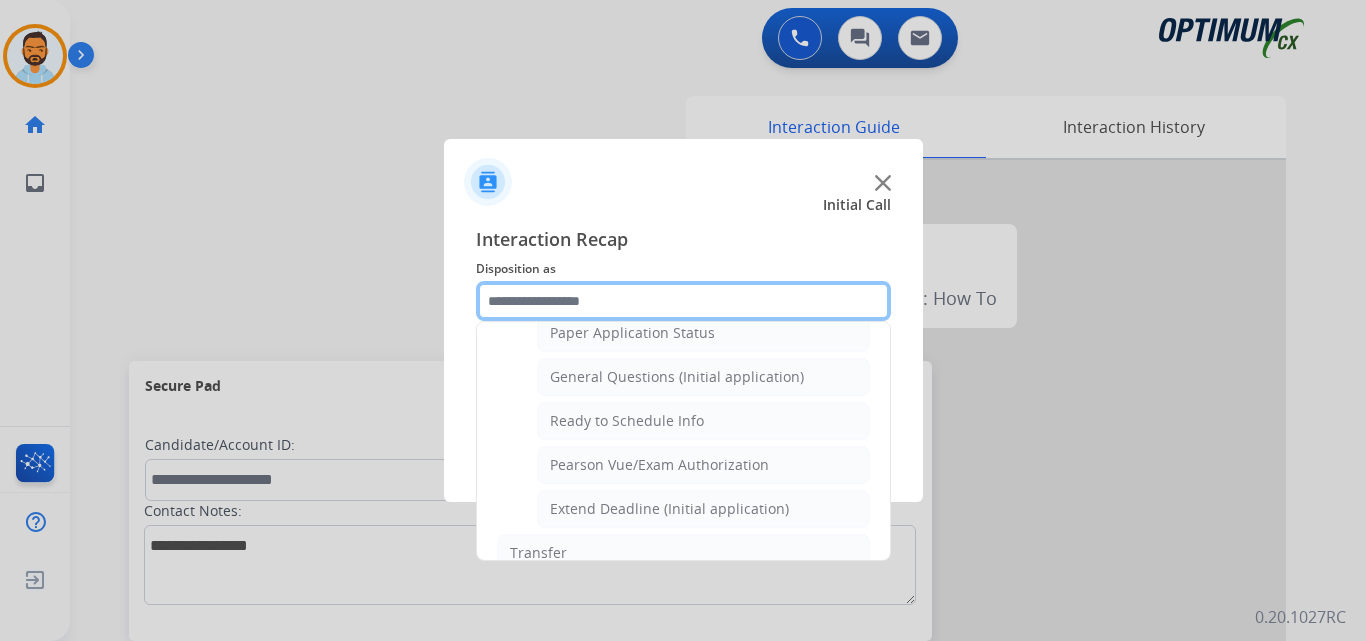 scroll, scrollTop: 1144, scrollLeft: 0, axis: vertical 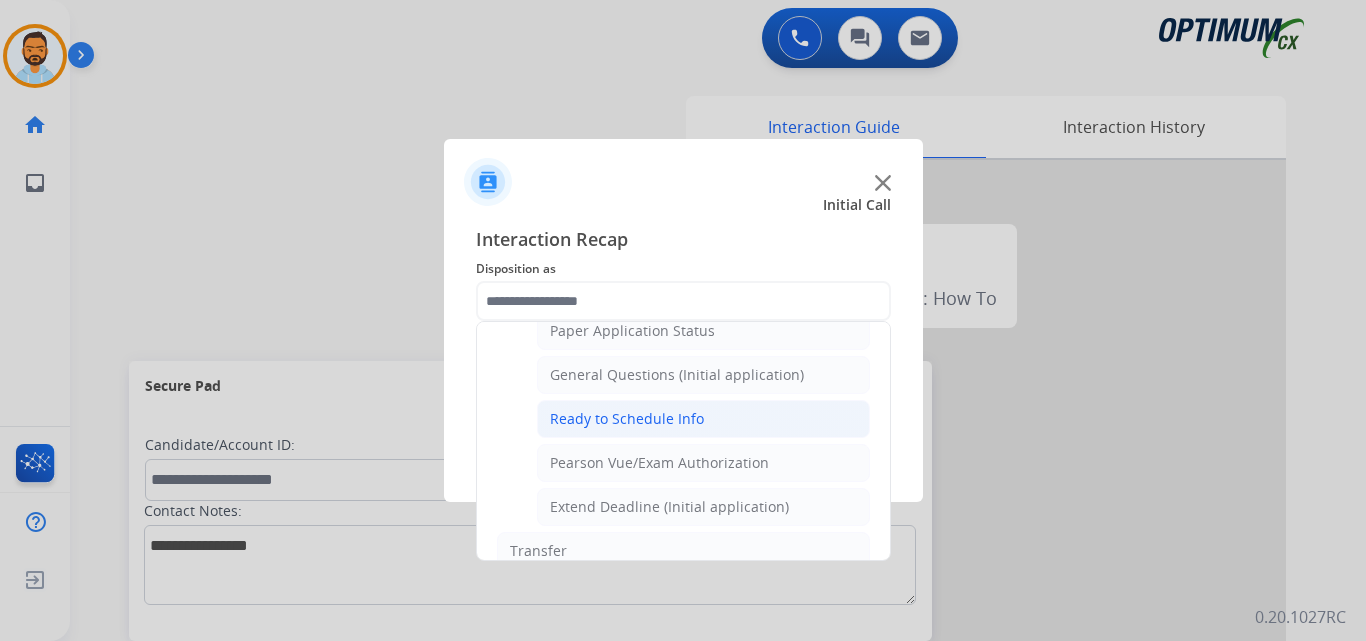 click on "Ready to Schedule Info" 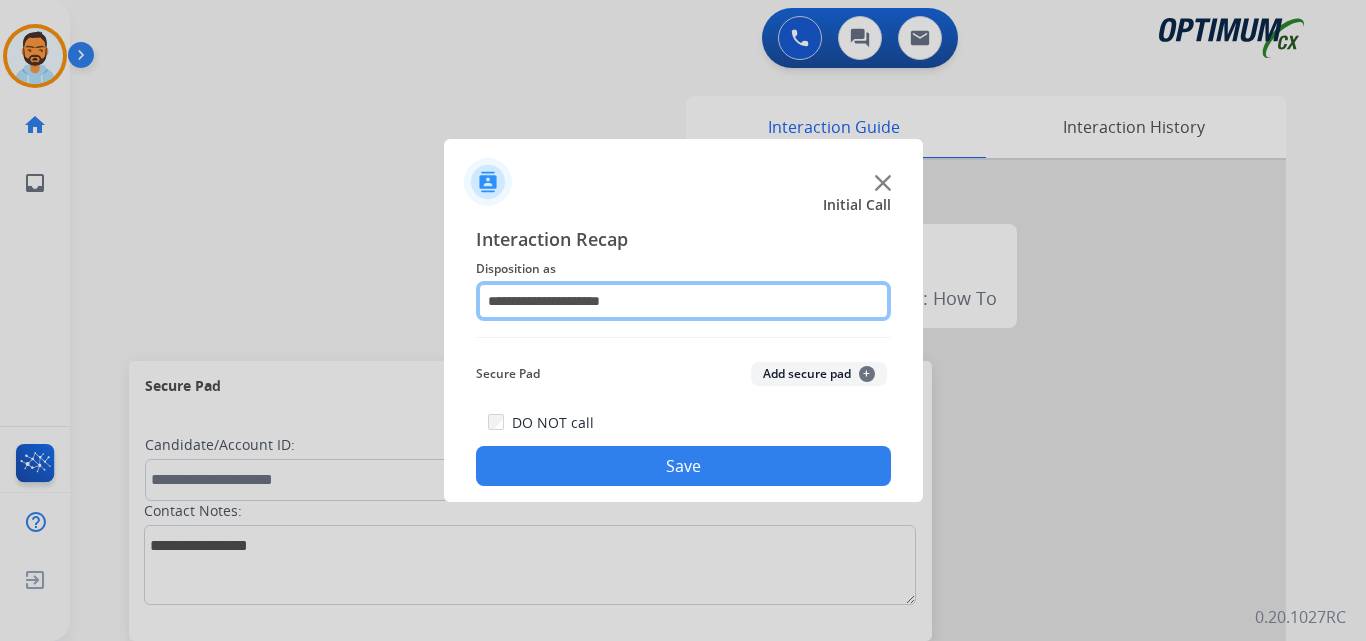 click on "**********" 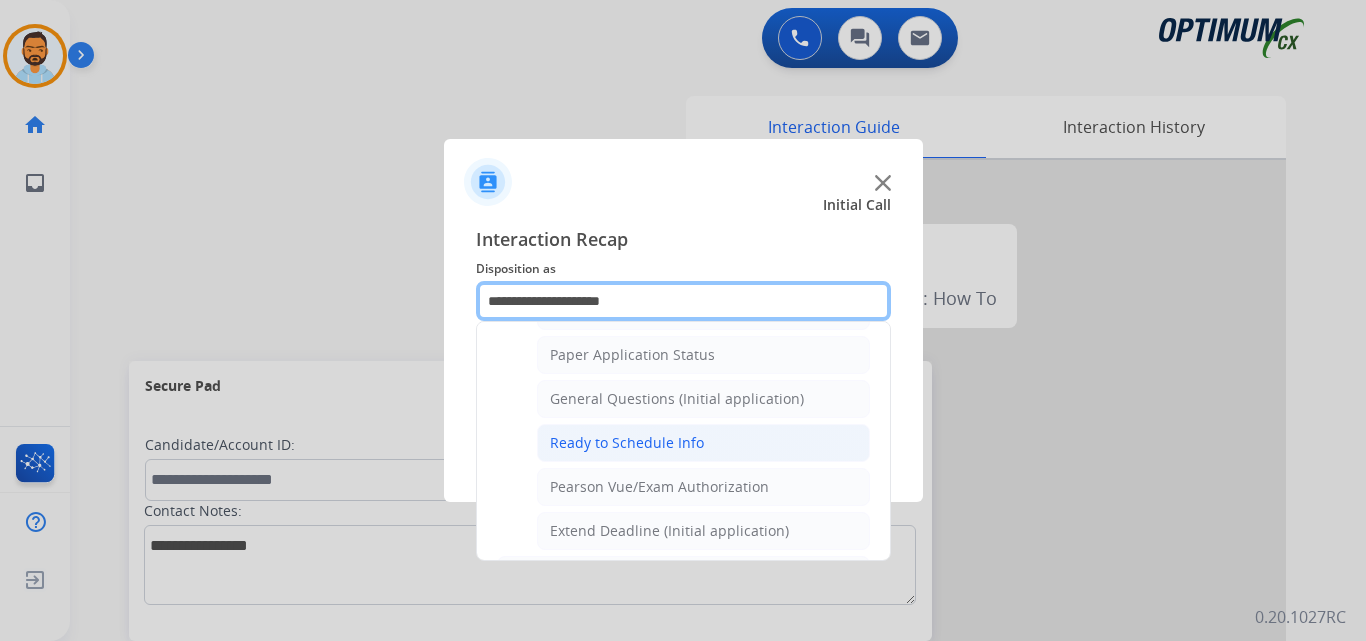 scroll, scrollTop: 1119, scrollLeft: 0, axis: vertical 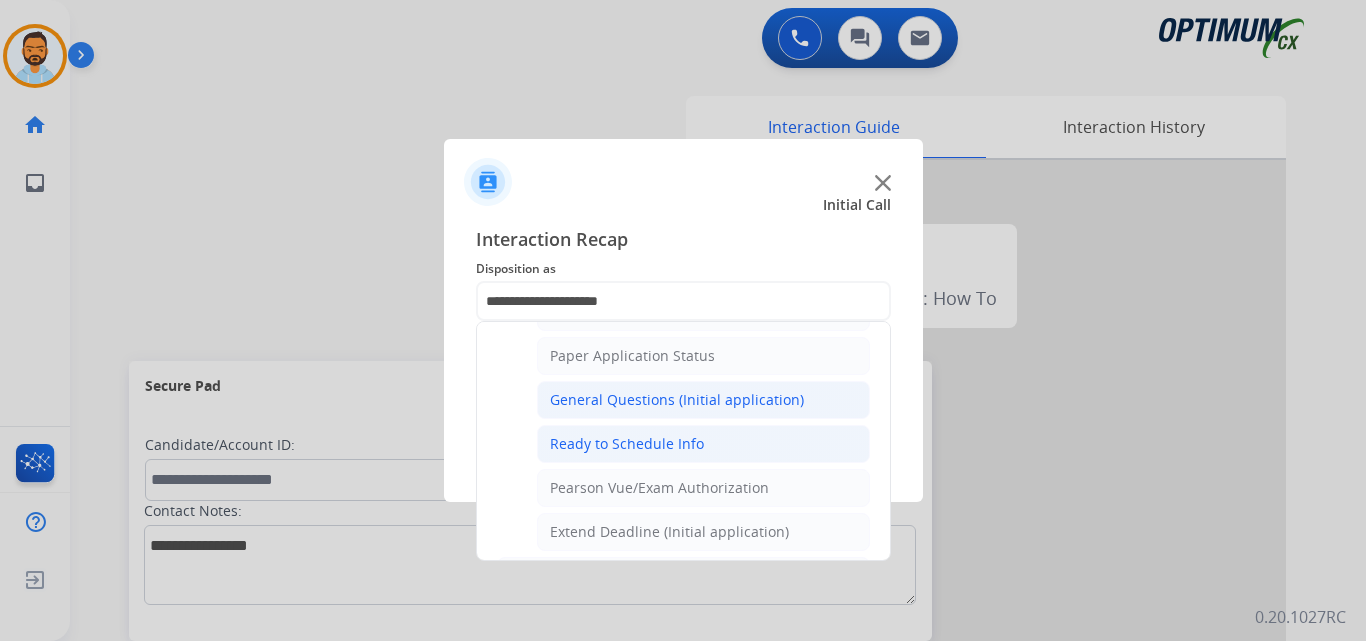 click on "General Questions (Initial application)" 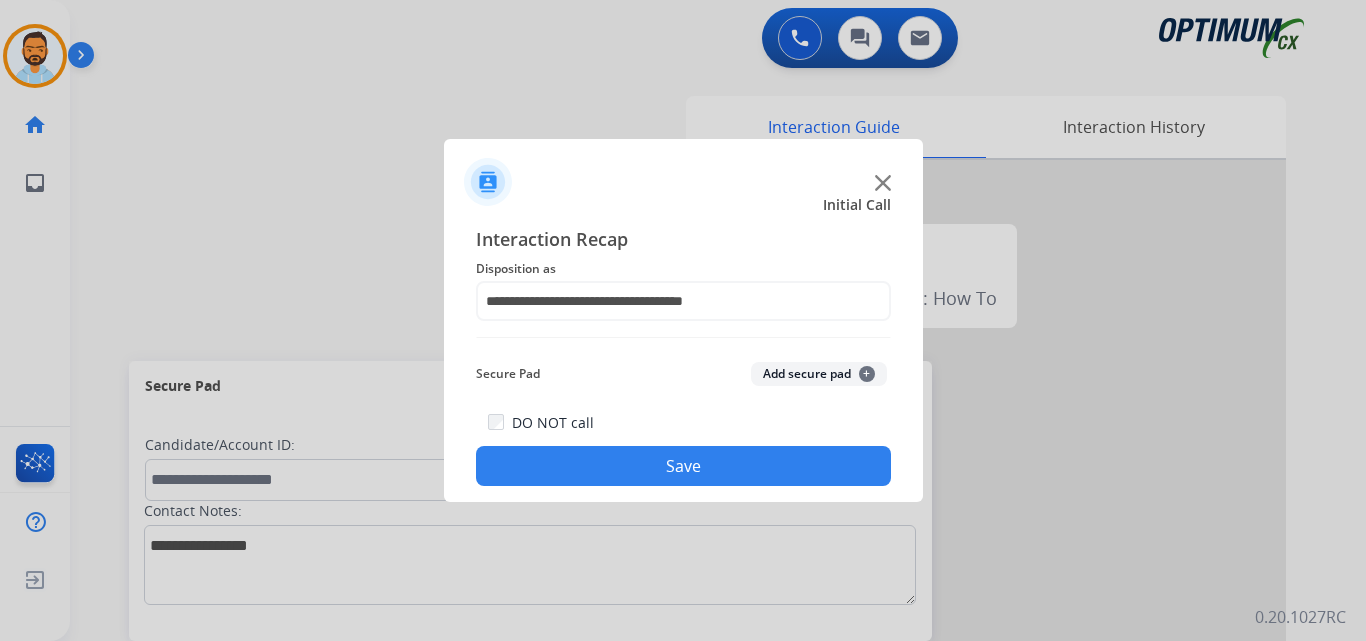 click on "Save" 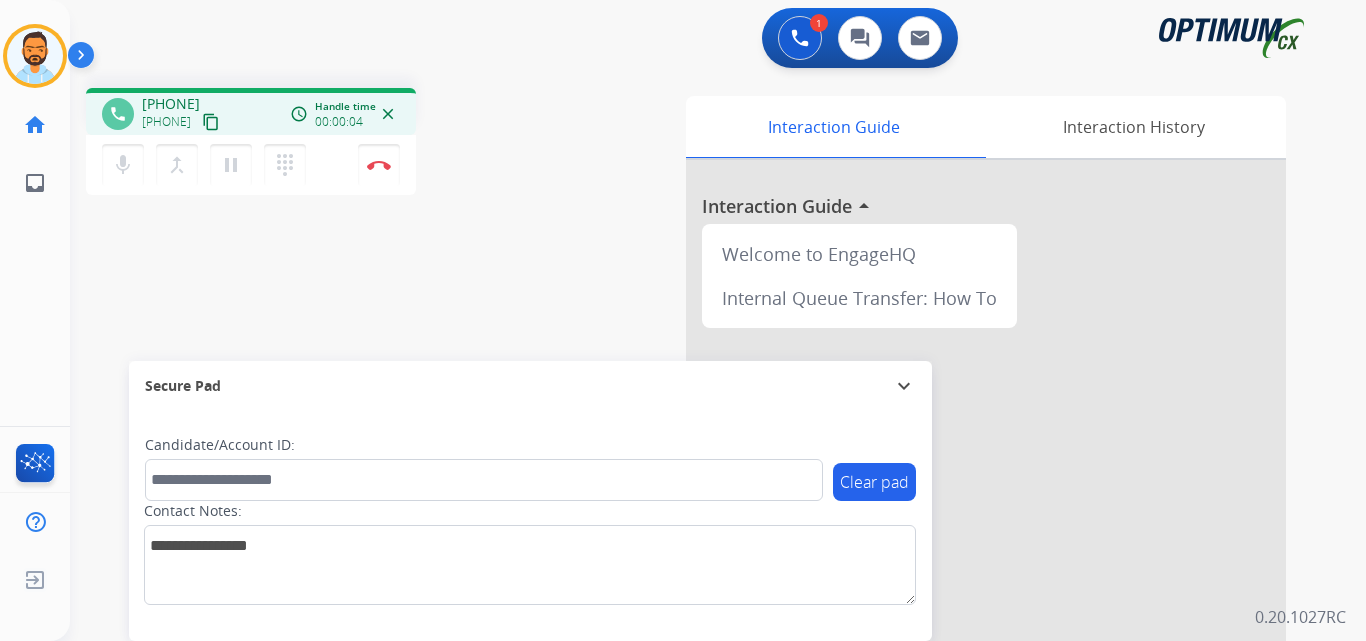 click on "content_copy" at bounding box center (211, 122) 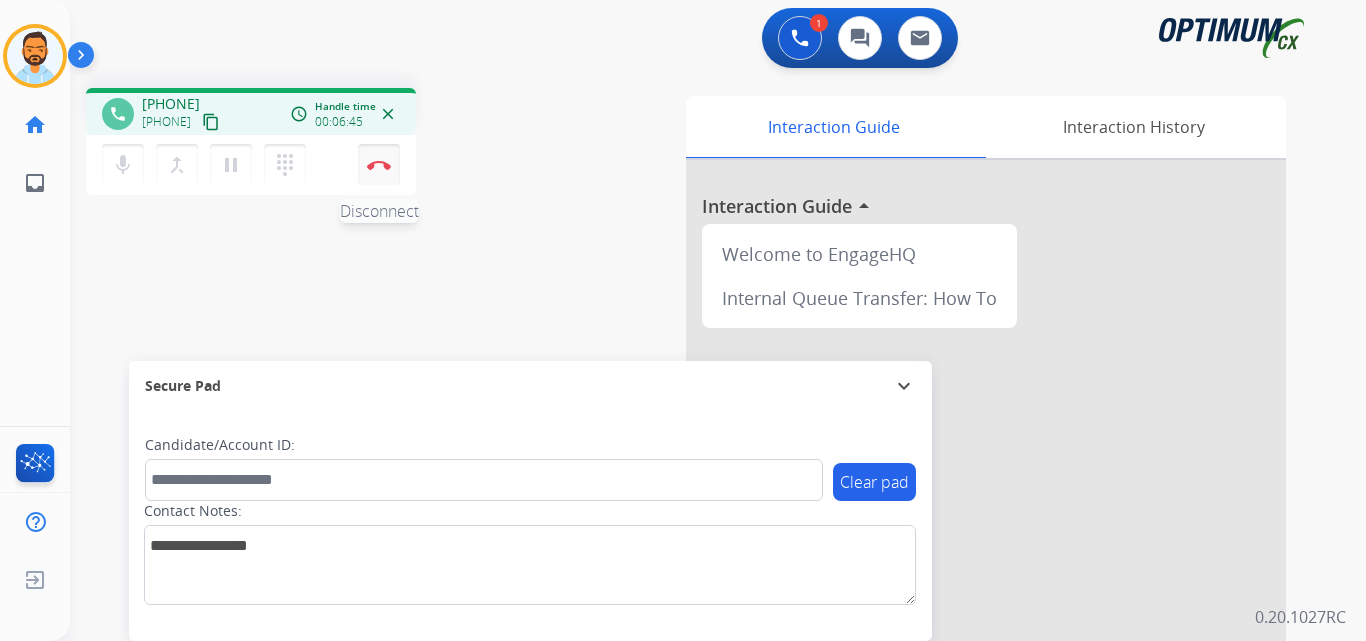 click at bounding box center (379, 165) 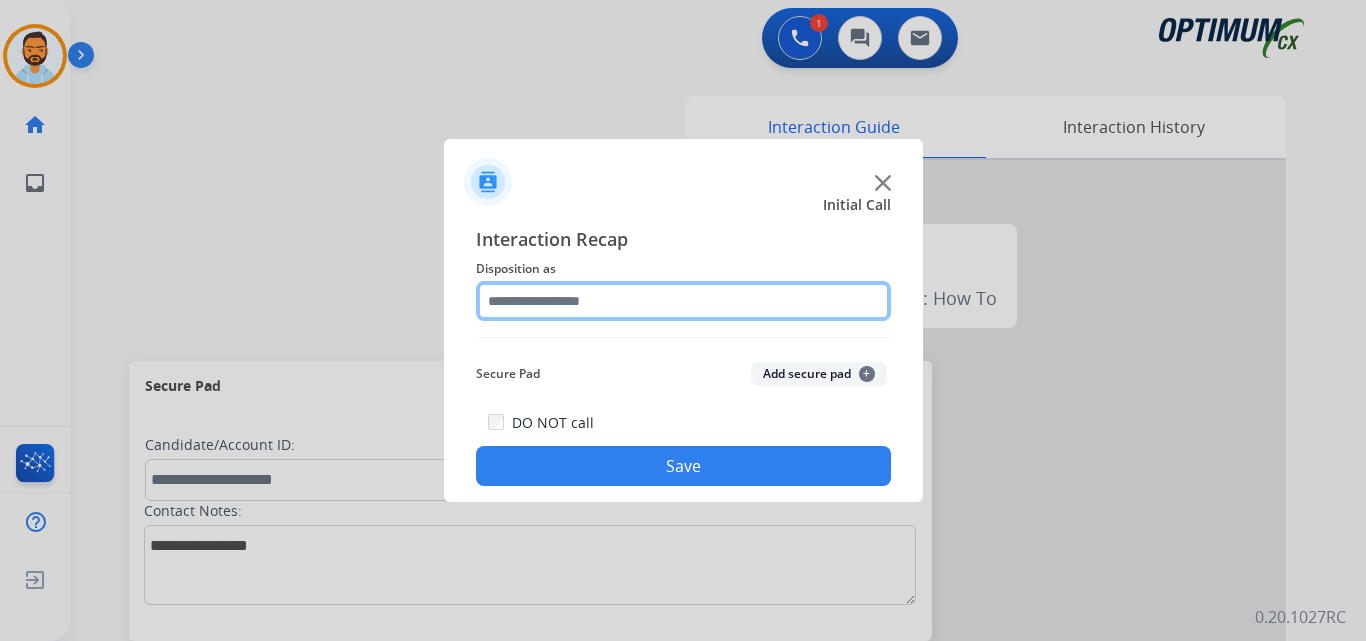 click 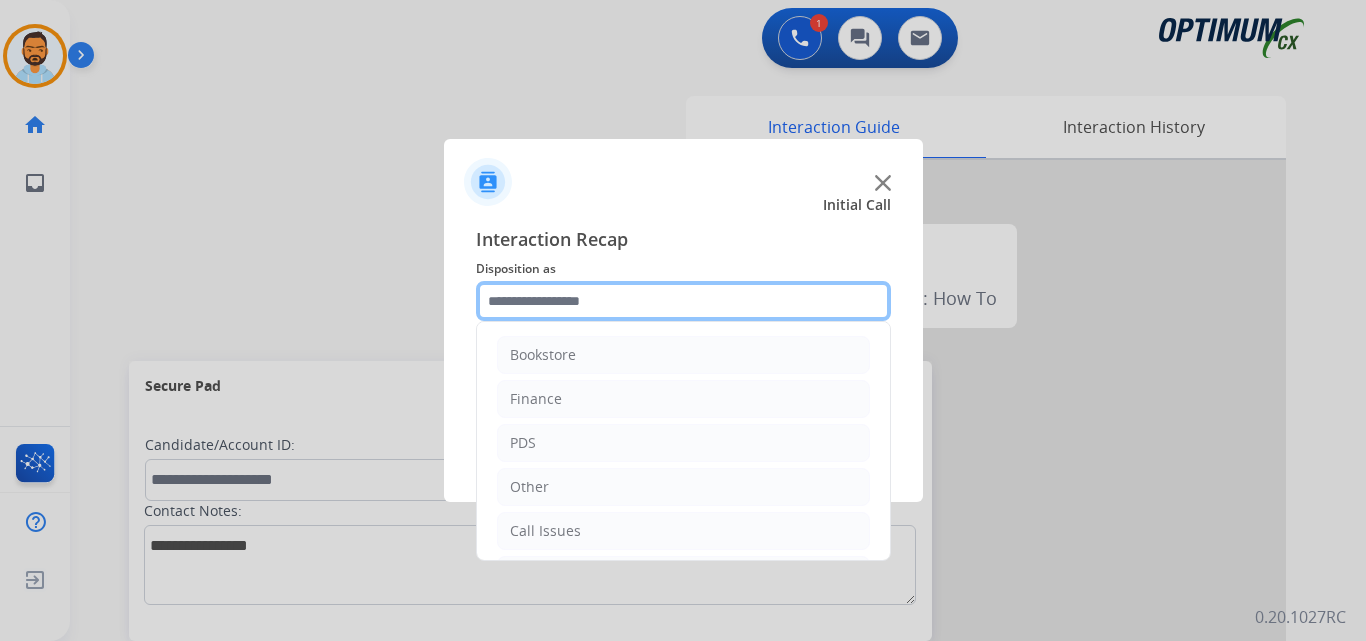 scroll, scrollTop: 136, scrollLeft: 0, axis: vertical 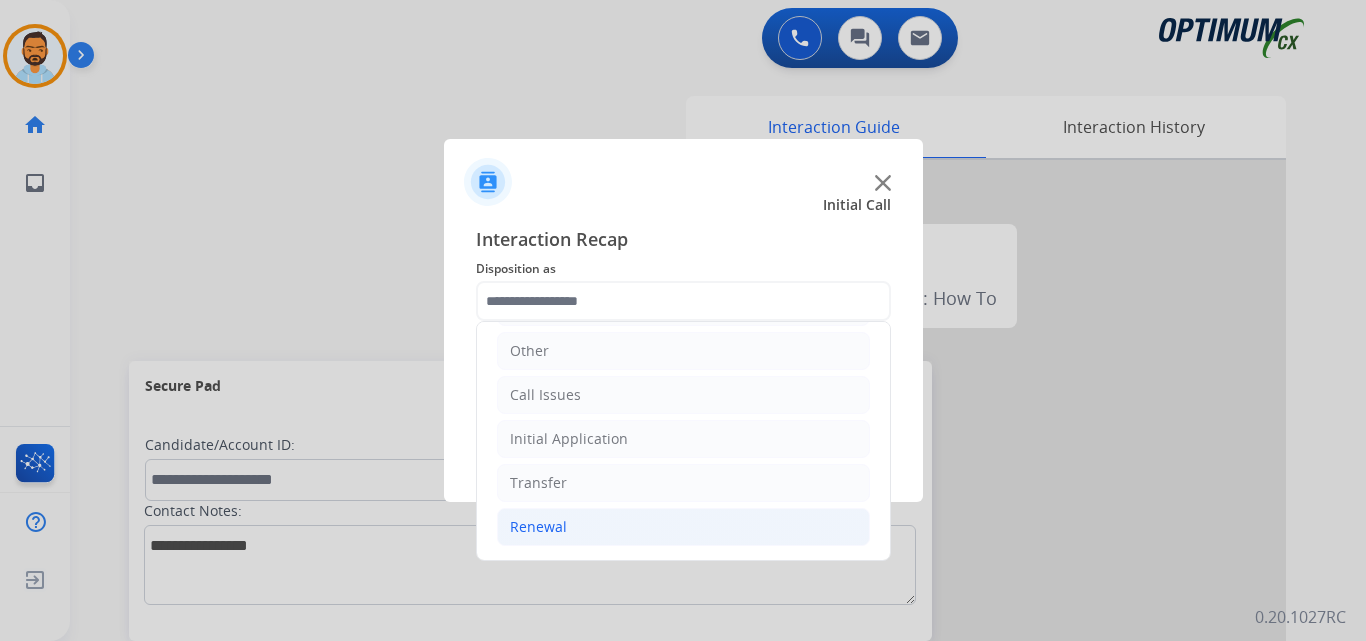 click on "Renewal" 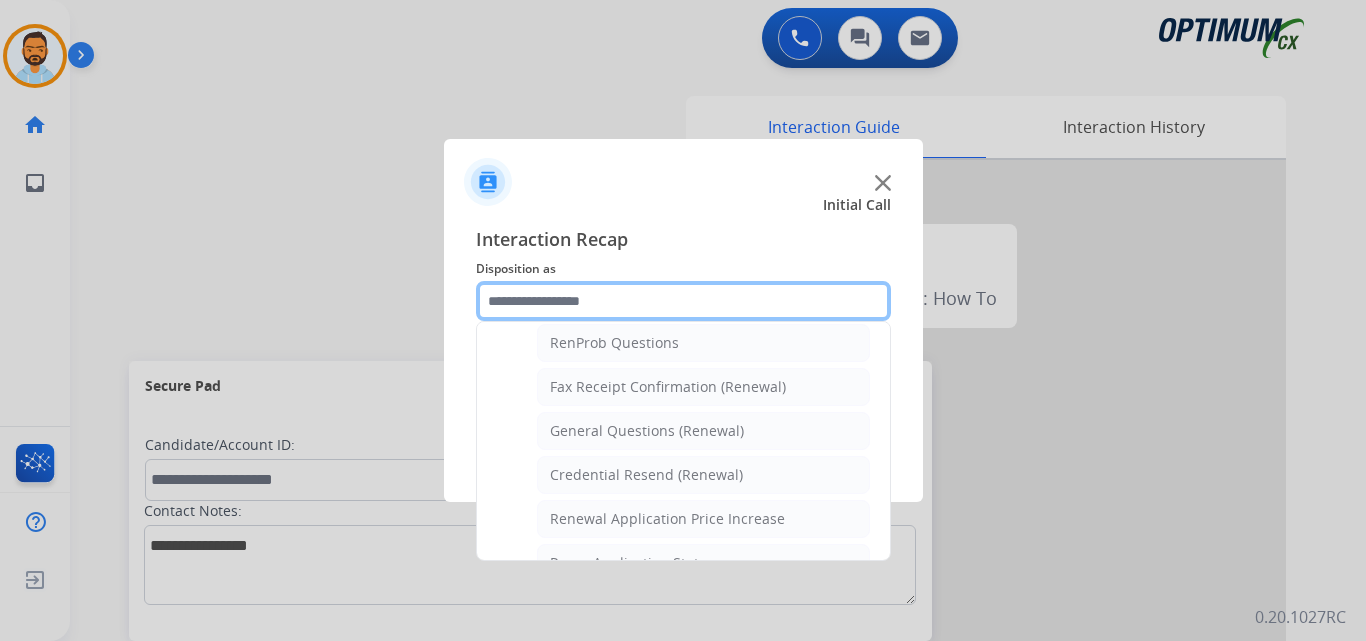 scroll, scrollTop: 521, scrollLeft: 0, axis: vertical 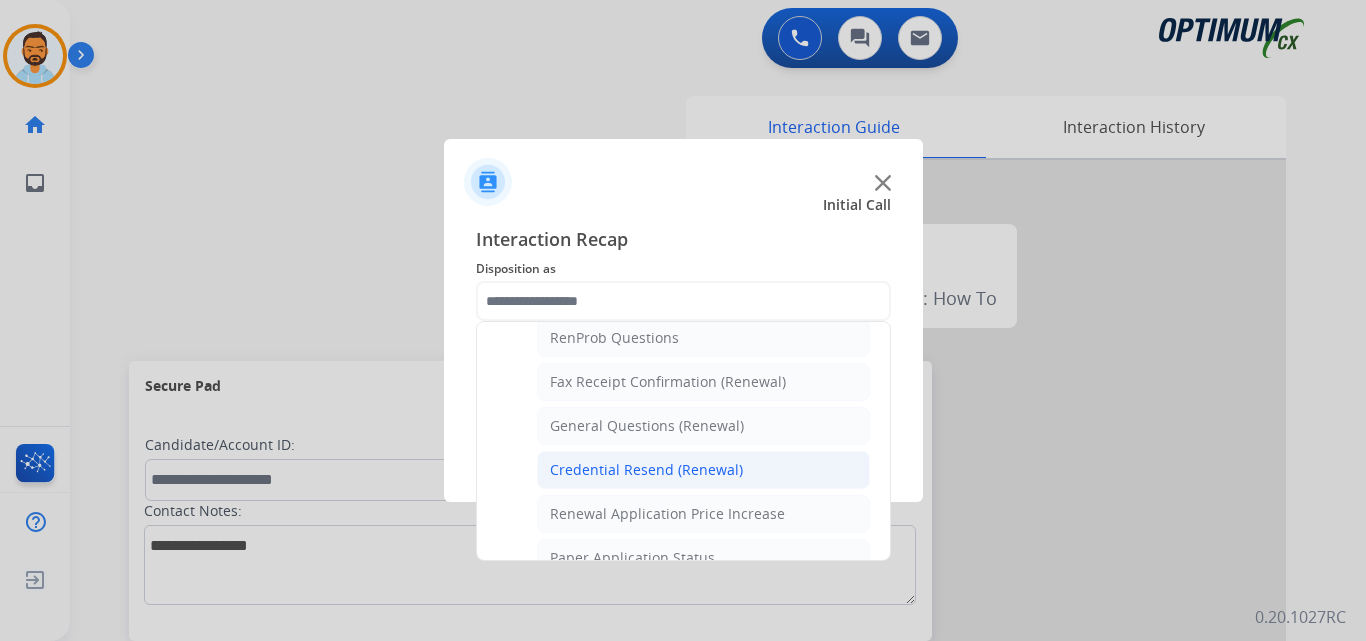 click on "Credential Resend (Renewal)" 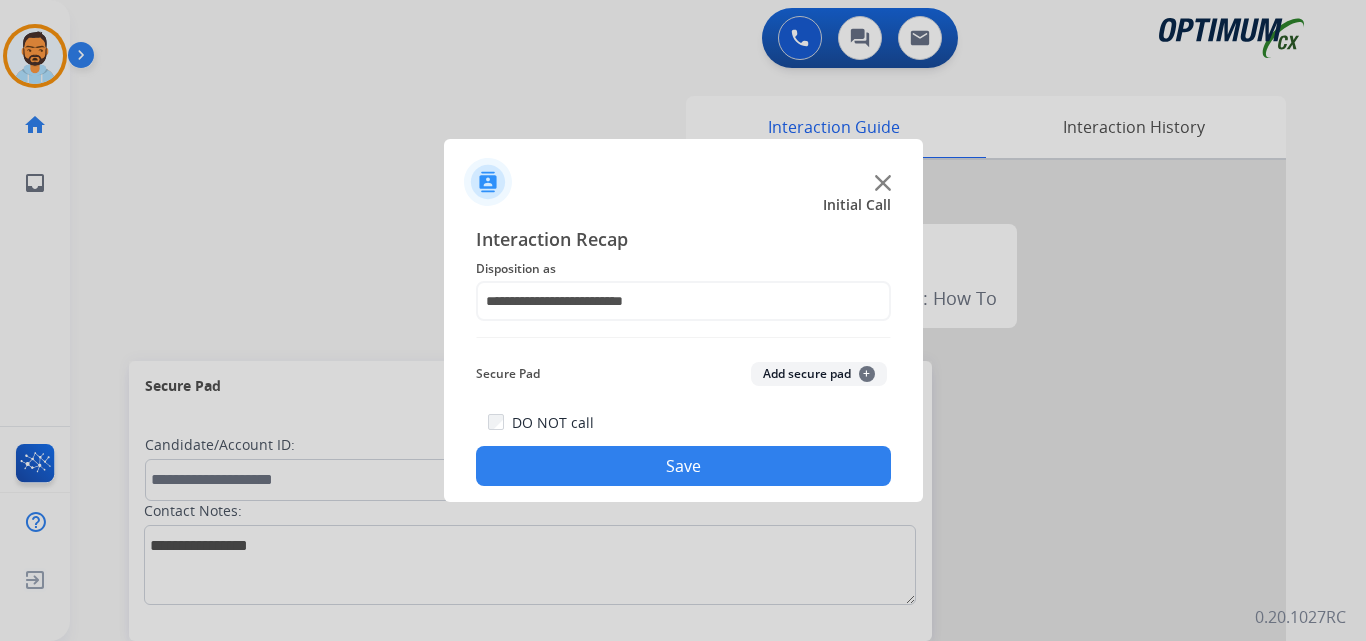 click on "Save" 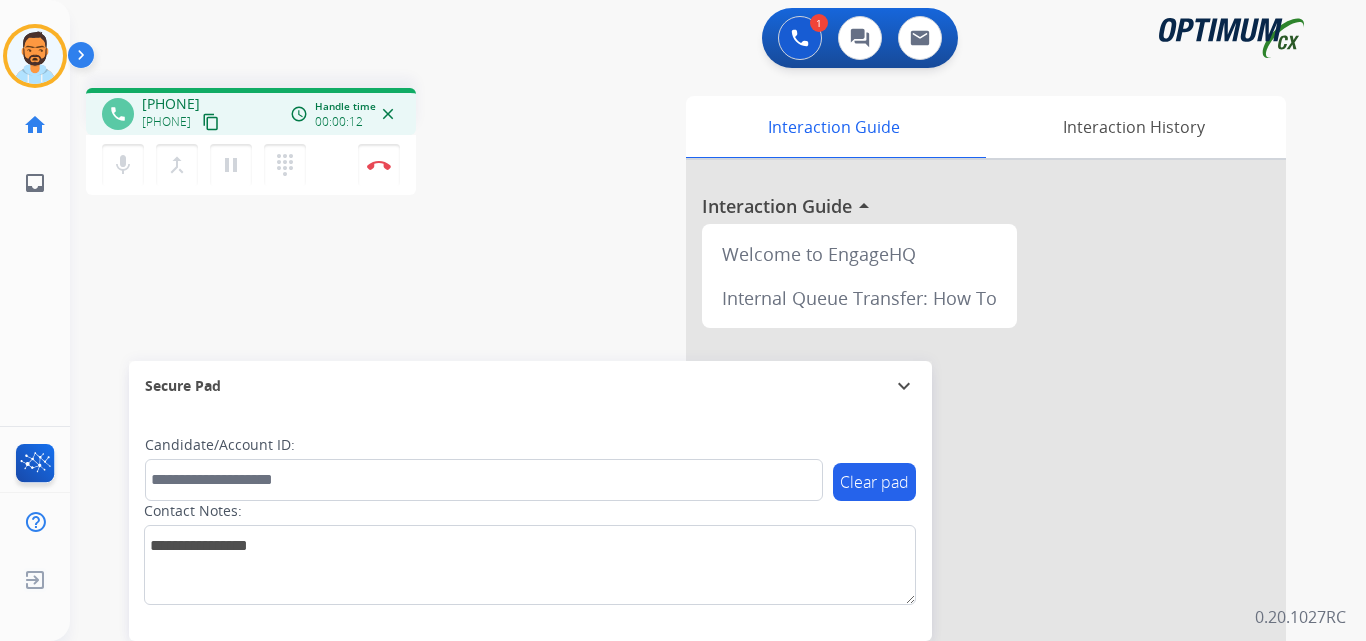 click on "content_copy" at bounding box center [211, 122] 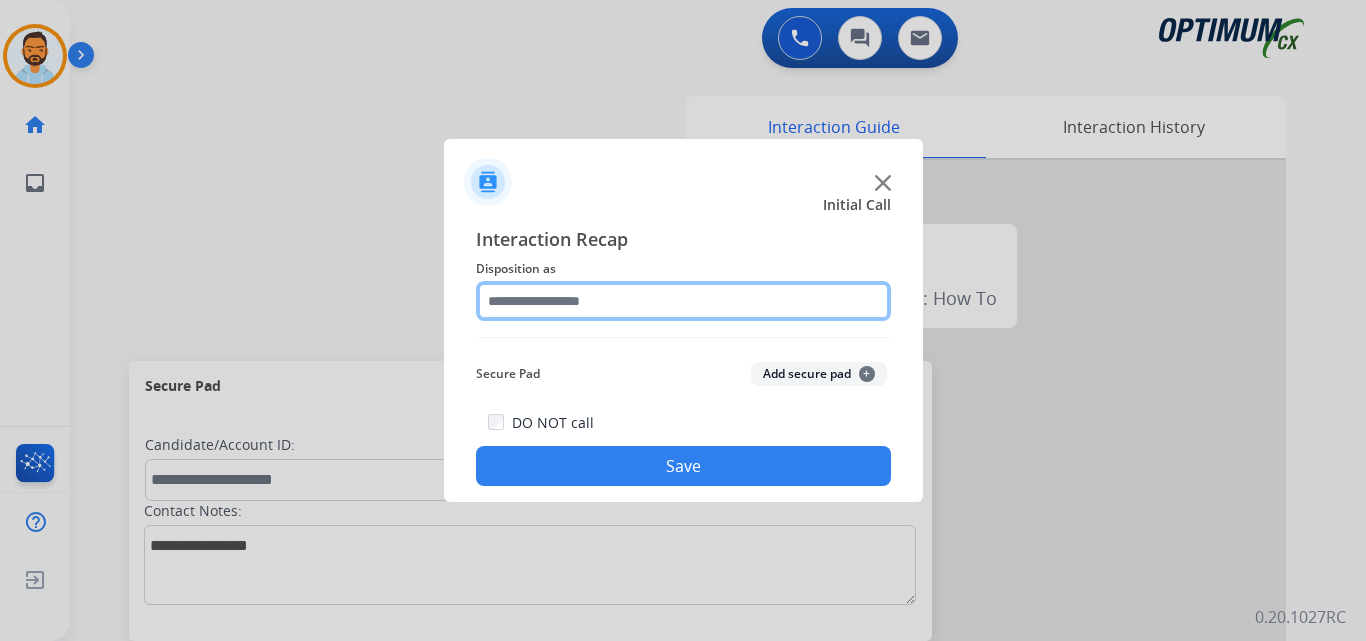 click 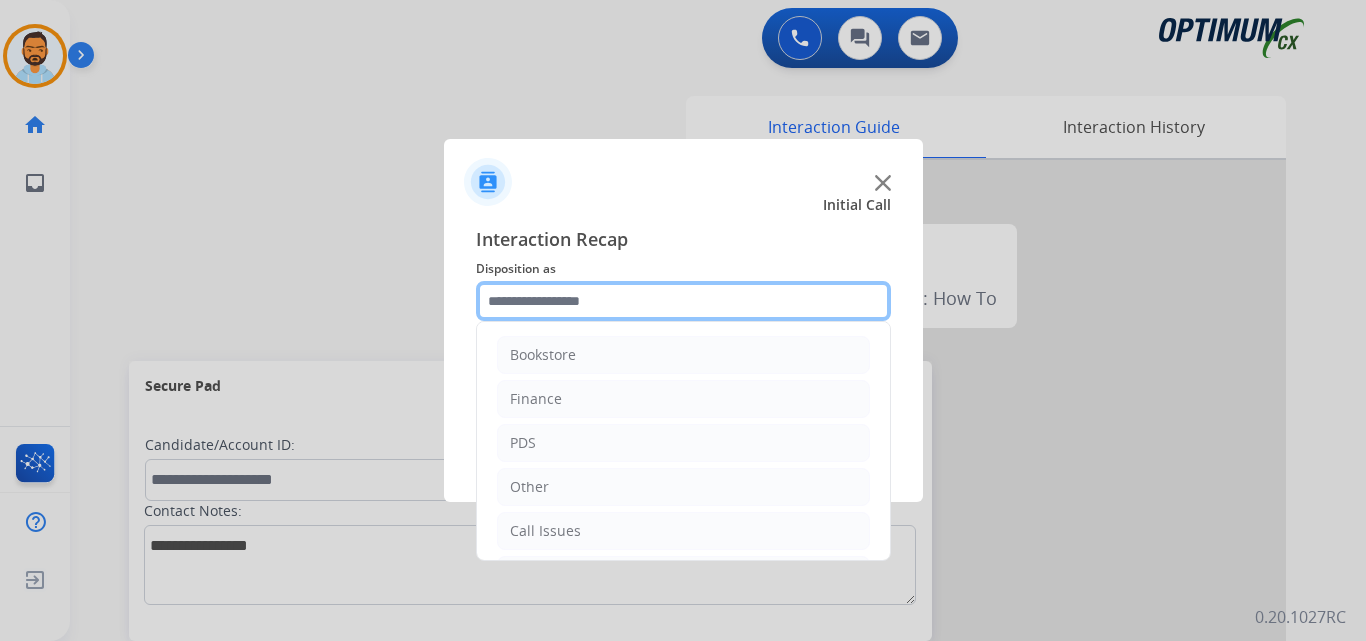 scroll, scrollTop: 136, scrollLeft: 0, axis: vertical 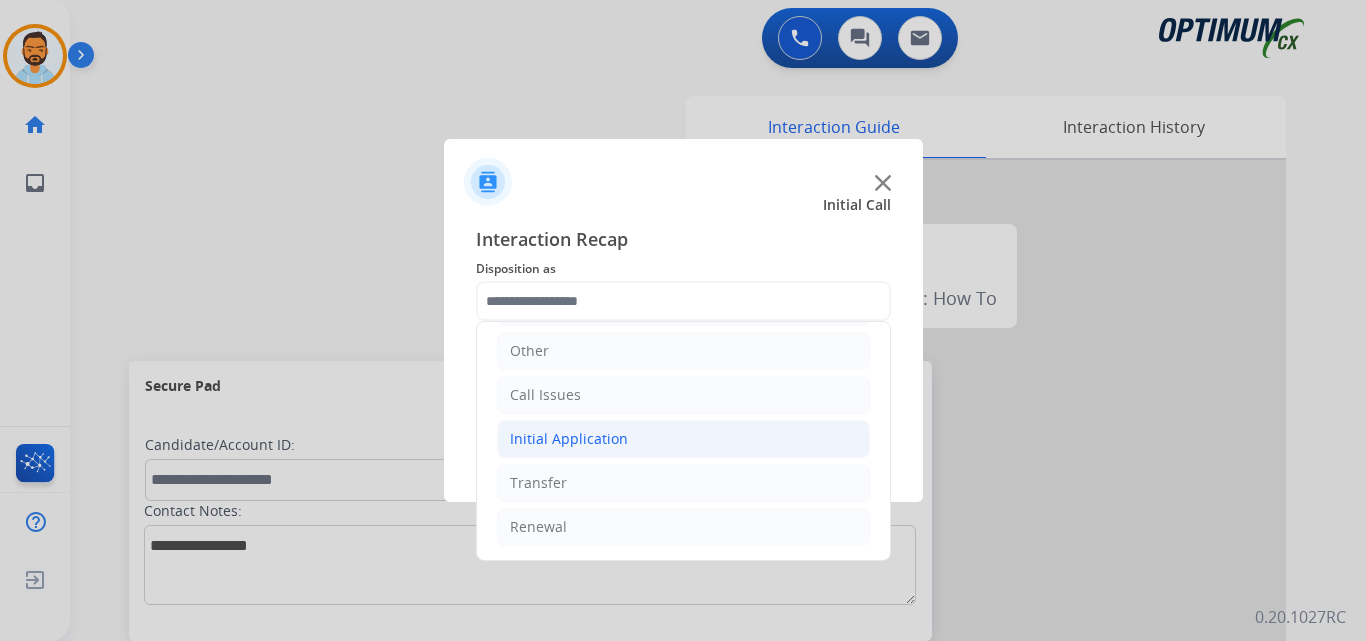 click on "Initial Application" 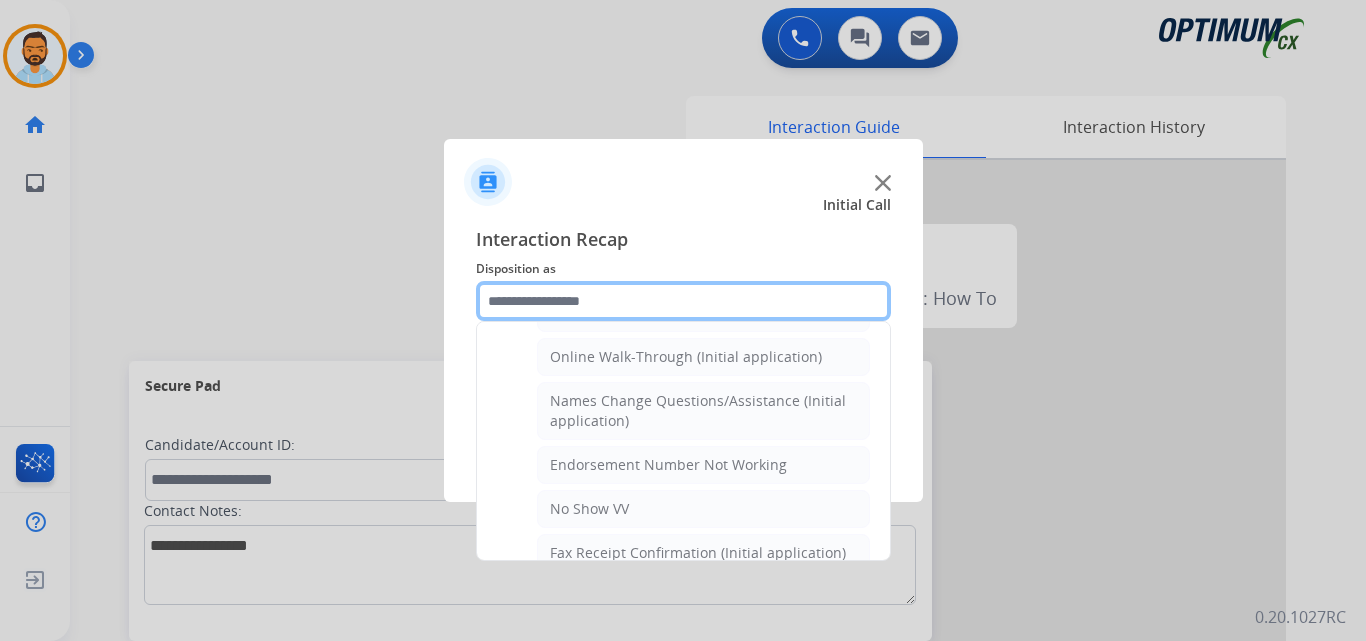 scroll, scrollTop: 435, scrollLeft: 0, axis: vertical 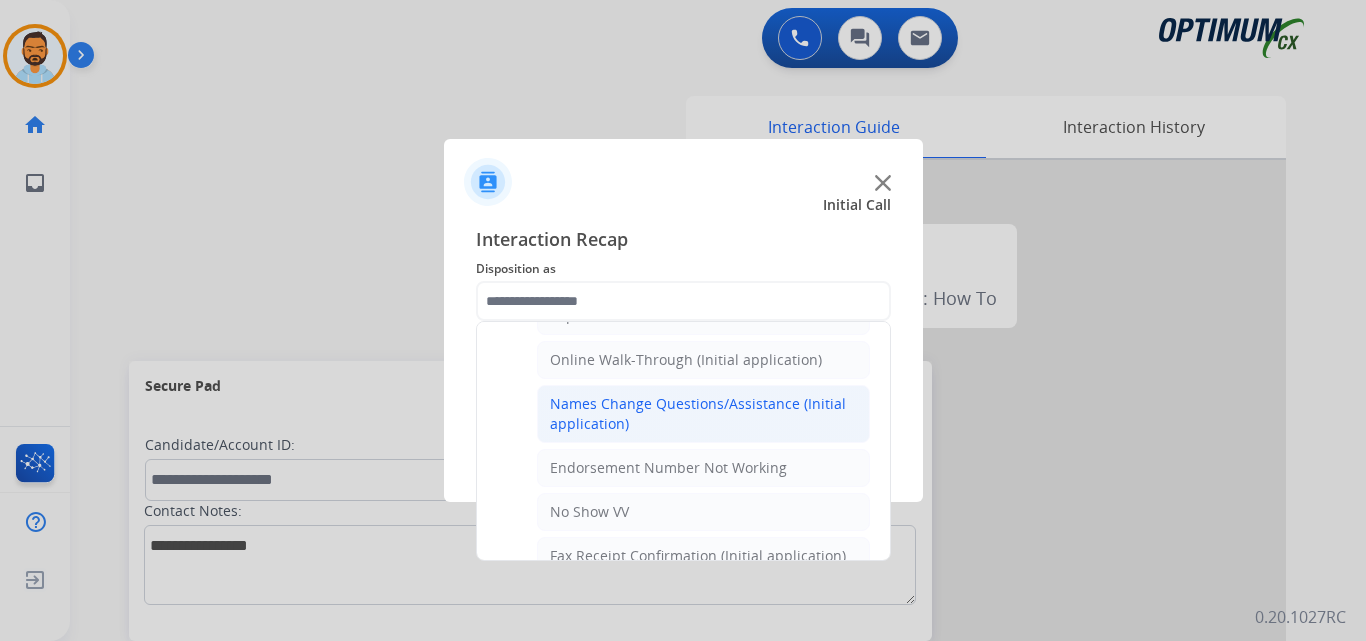 click on "Names Change Questions/Assistance (Initial application)" 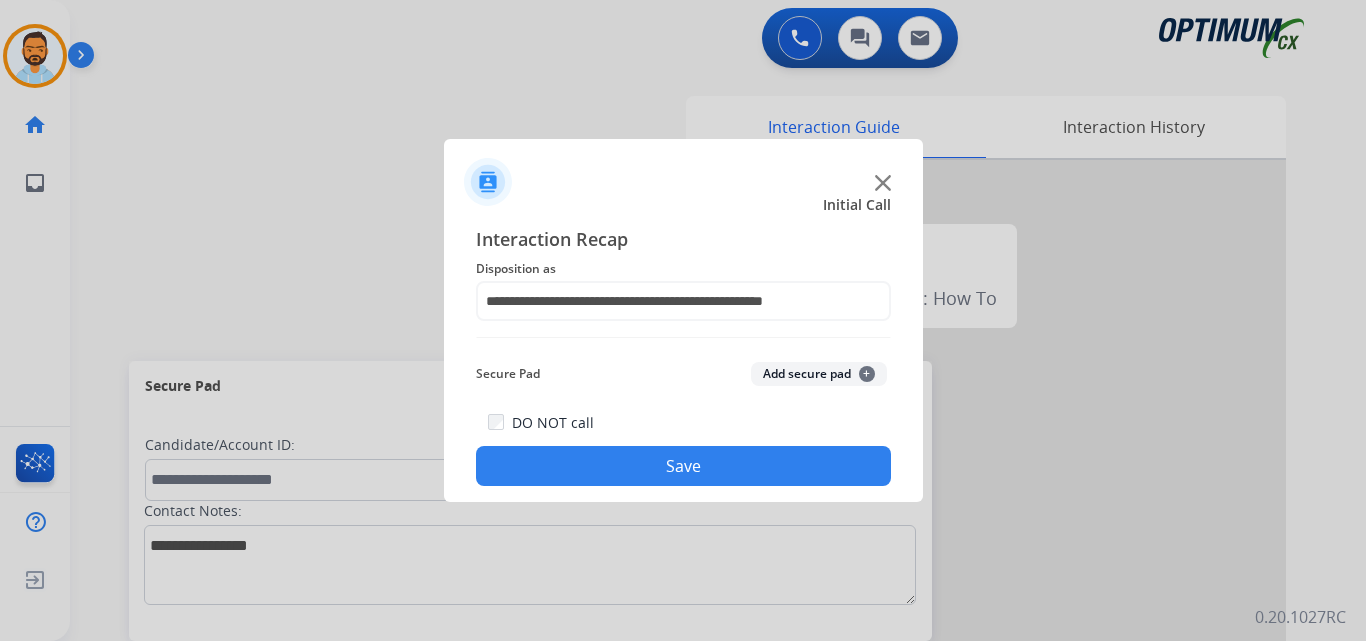 click on "Save" 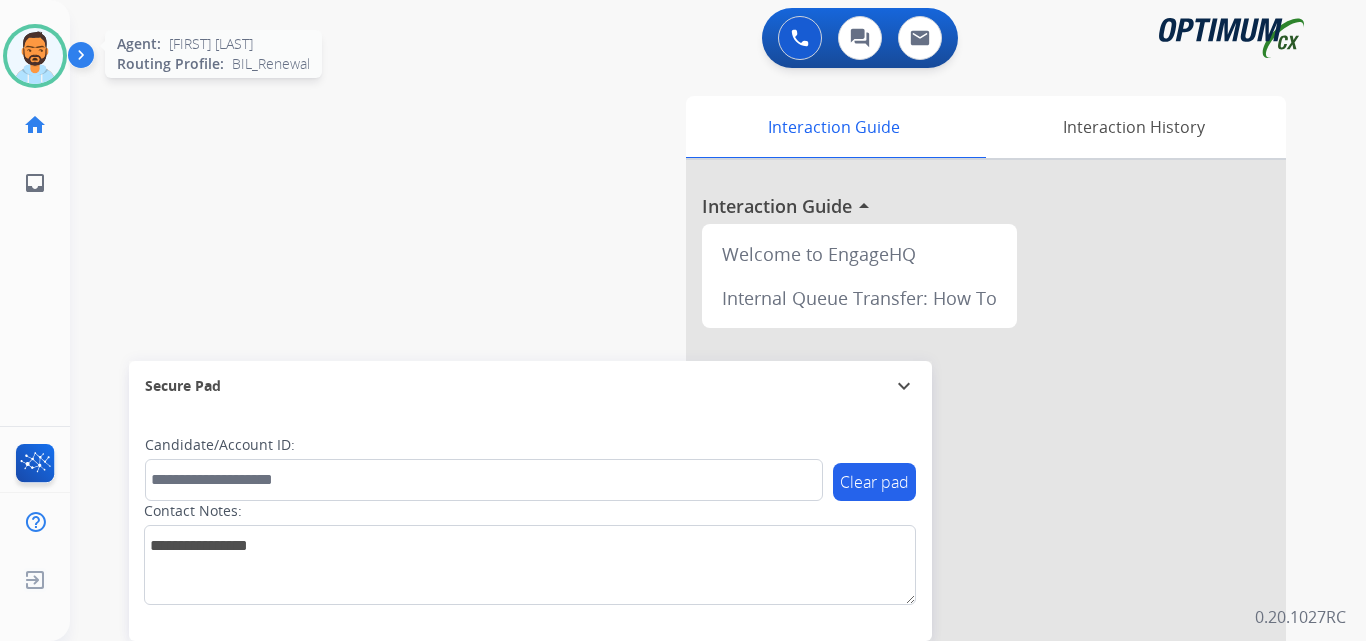 click at bounding box center [35, 56] 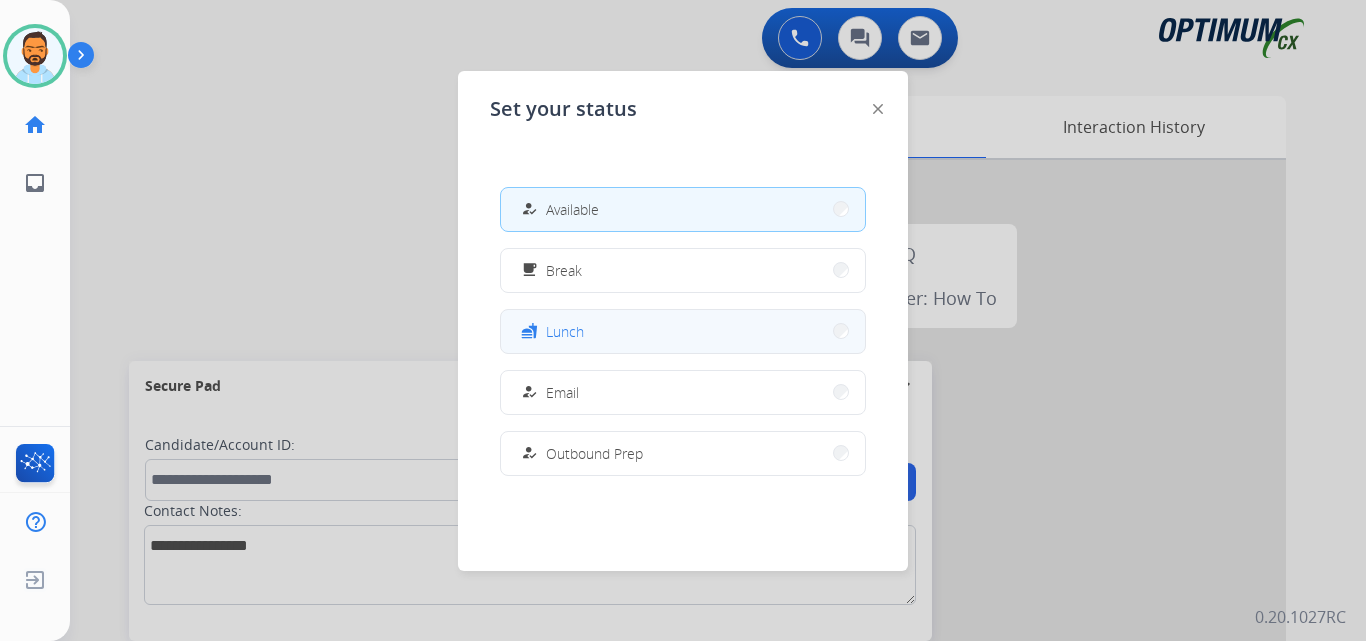 click on "fastfood Lunch" at bounding box center (683, 331) 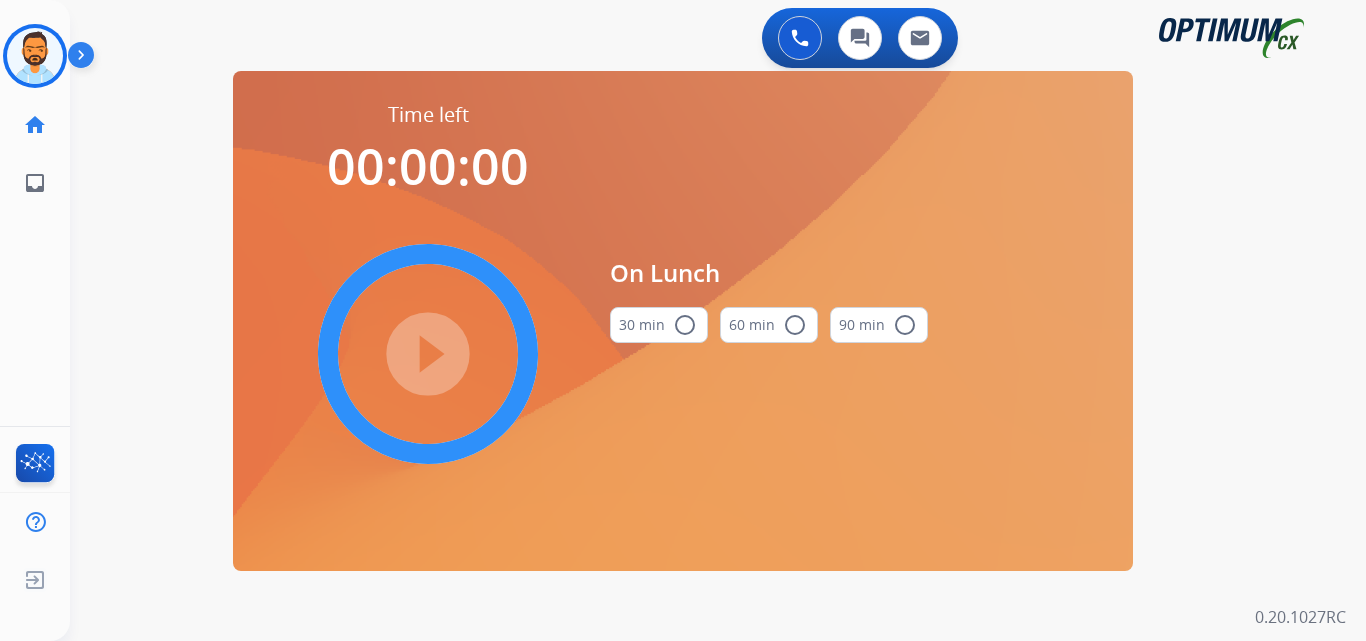 click on "radio_button_unchecked" at bounding box center (685, 325) 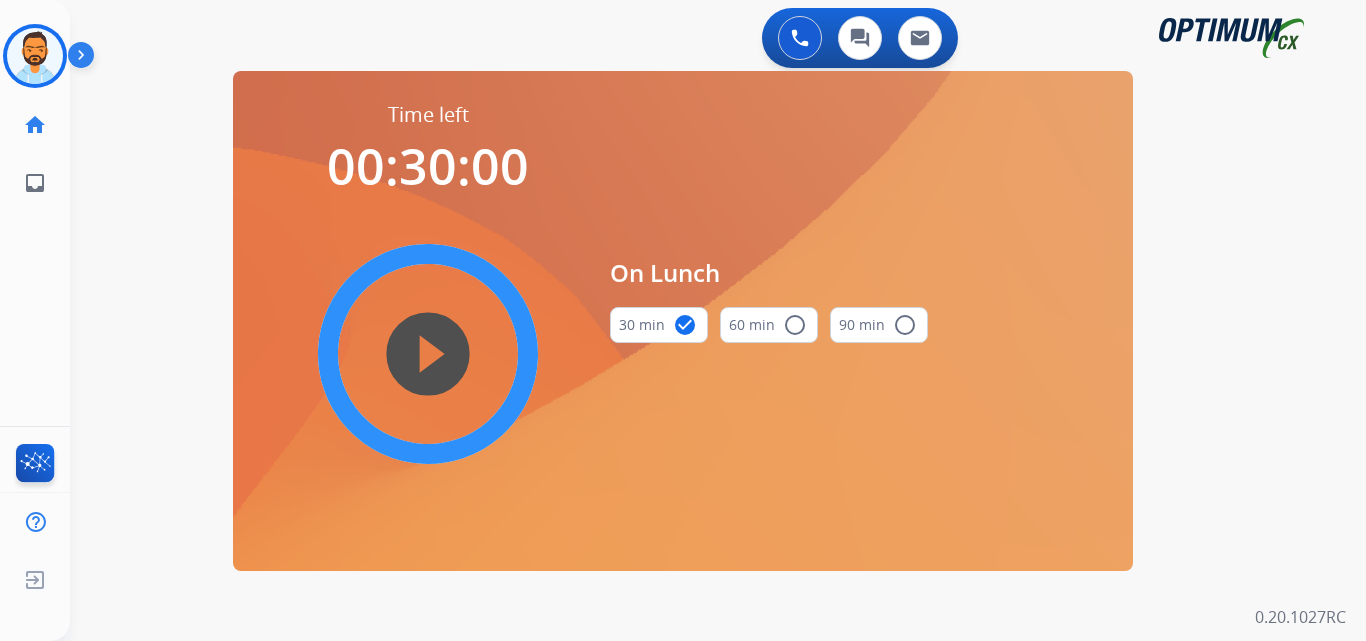 click on "play_circle_filled" at bounding box center [428, 354] 